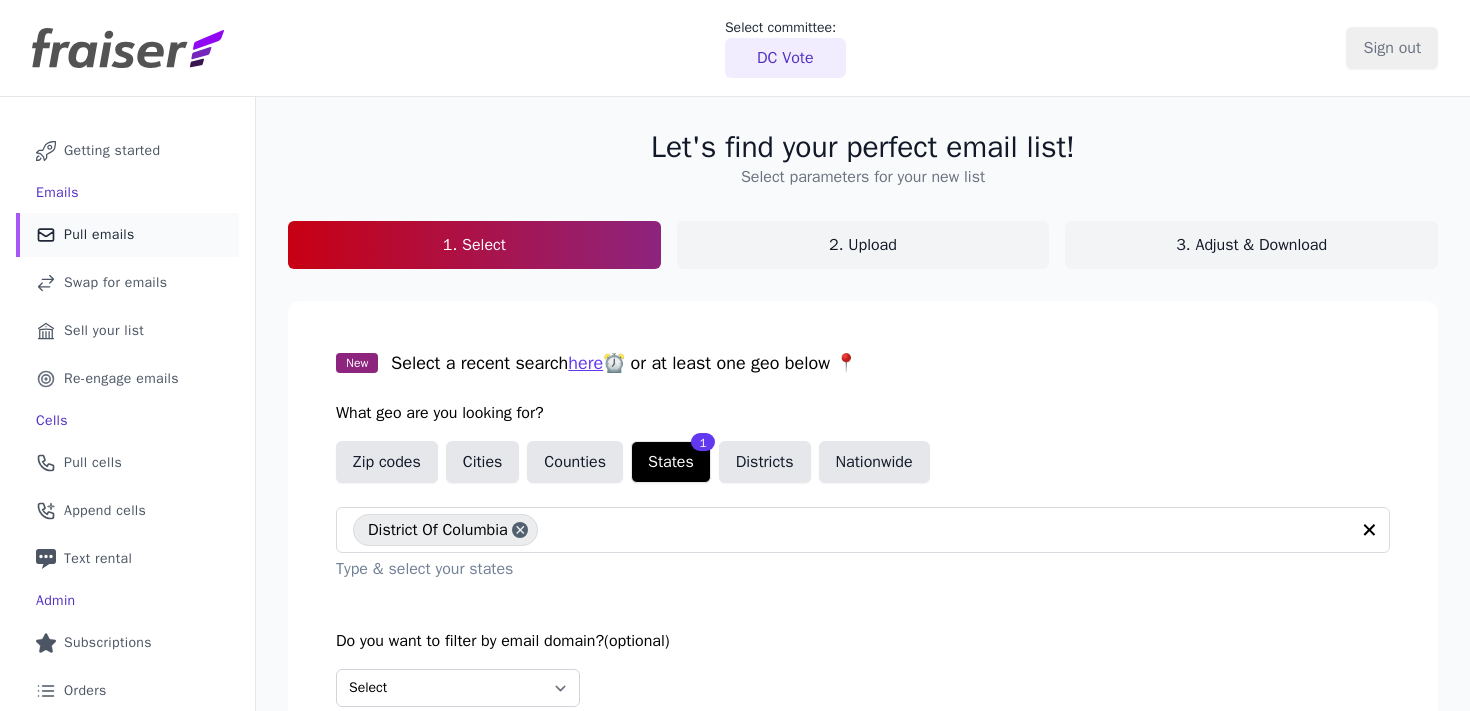 scroll, scrollTop: 0, scrollLeft: 0, axis: both 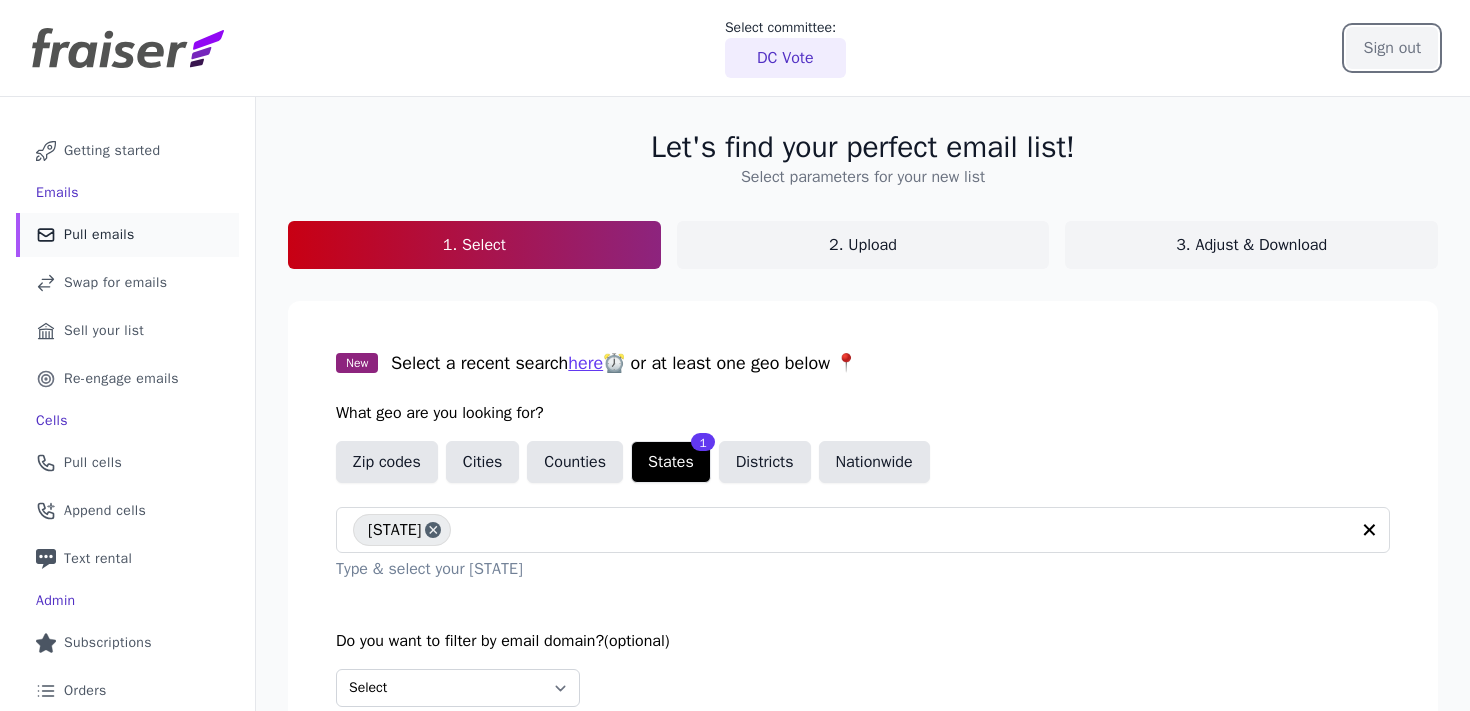 click on "Sign out" at bounding box center (1392, 48) 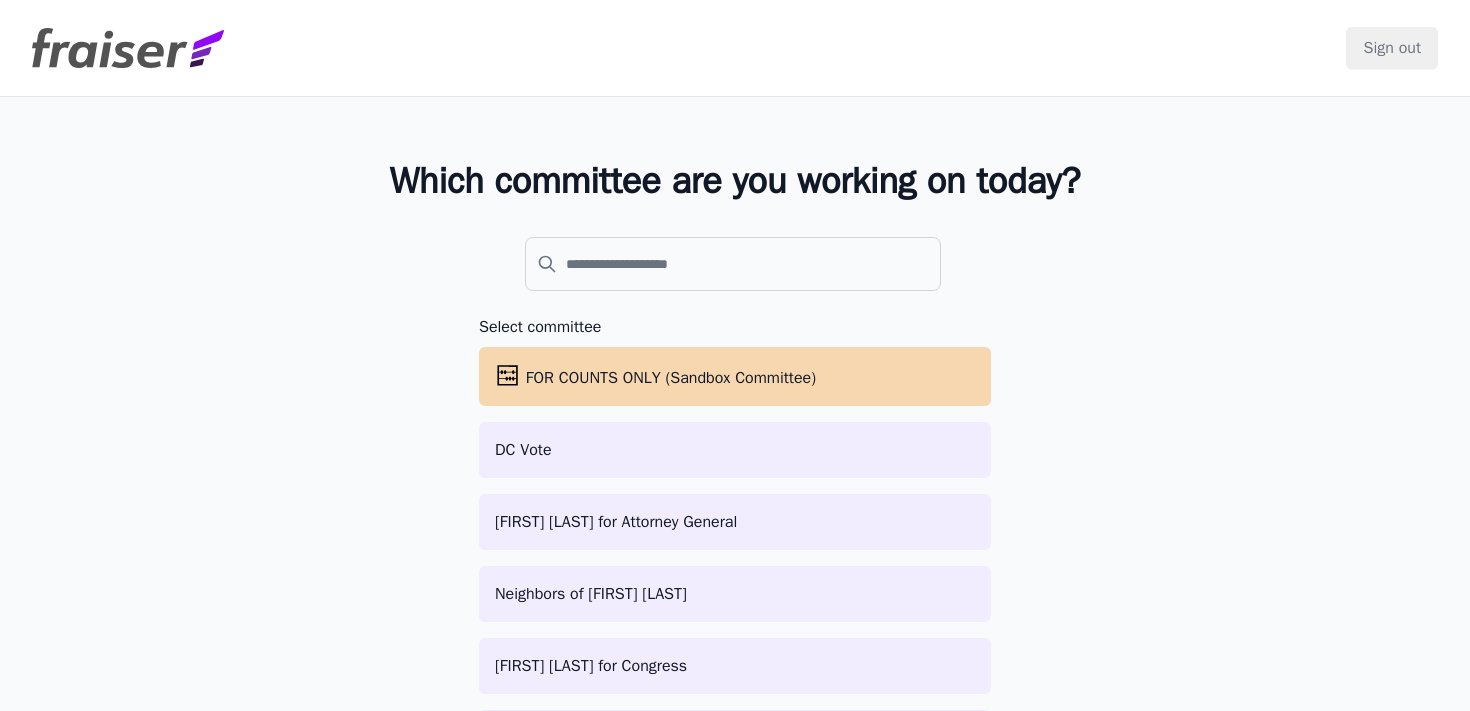 scroll, scrollTop: 0, scrollLeft: 0, axis: both 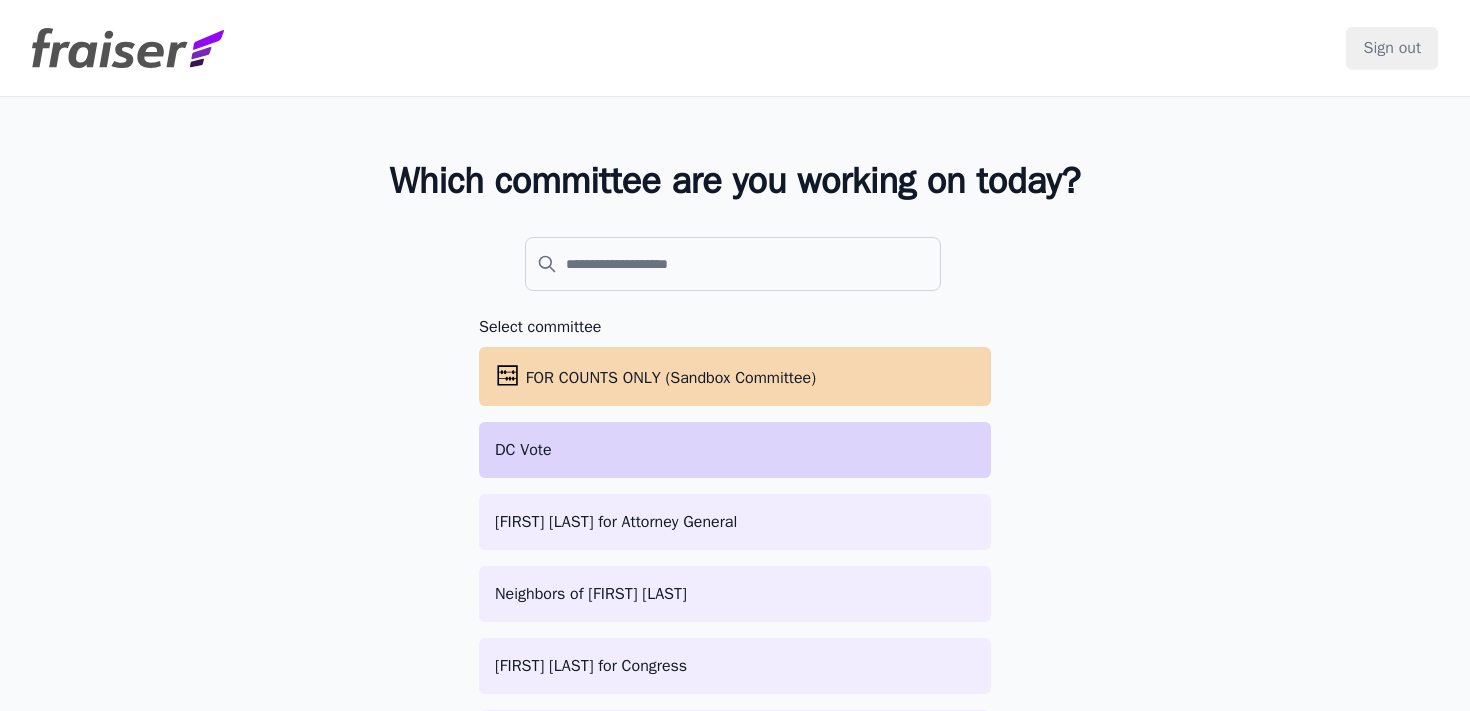 click on "DC Vote" 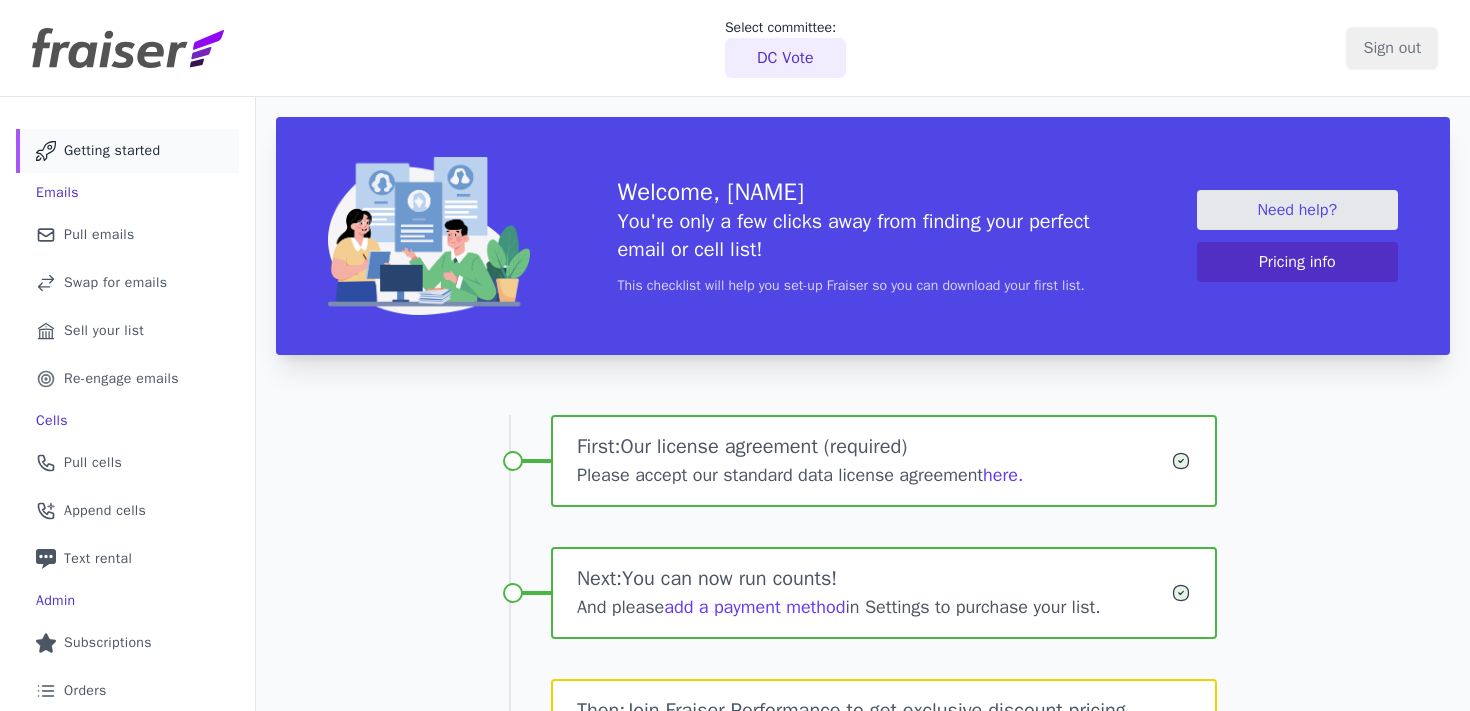 scroll, scrollTop: 0, scrollLeft: 0, axis: both 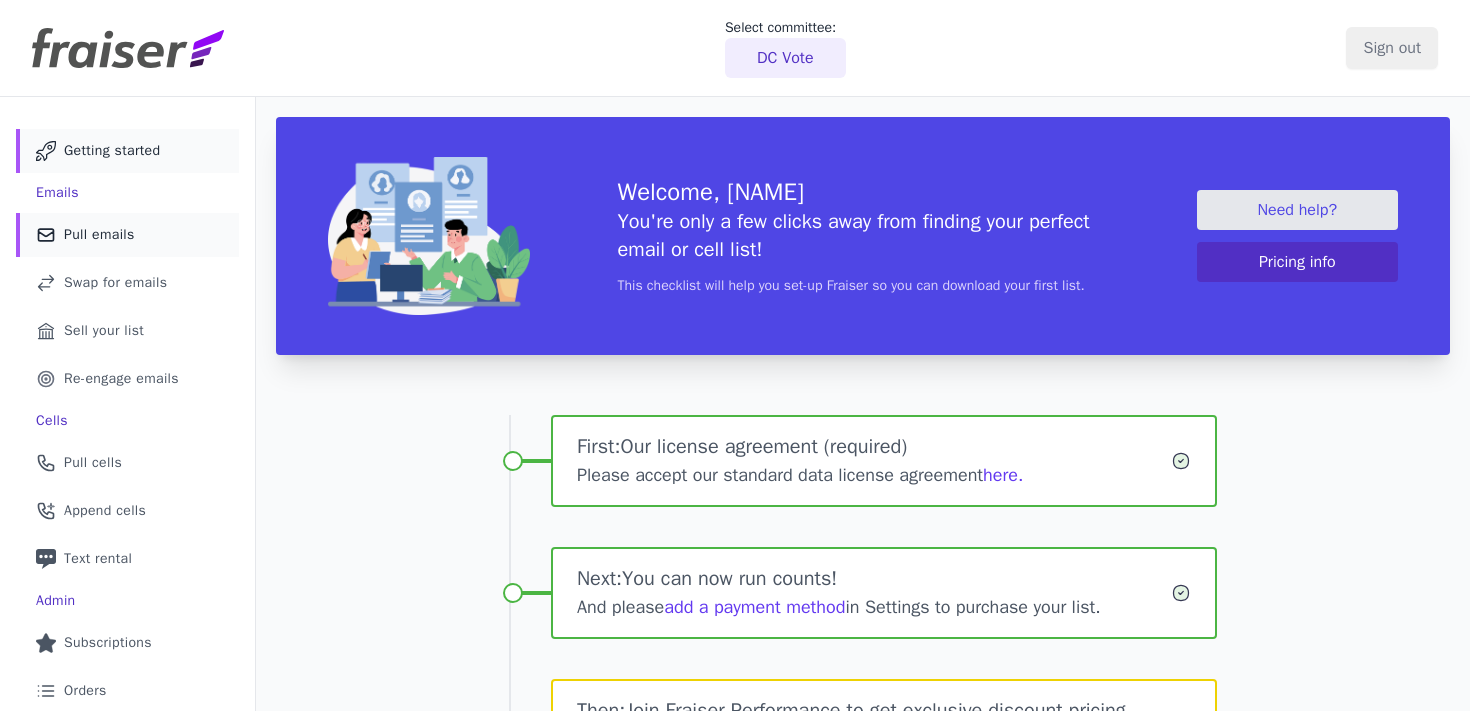 click on "Pull emails" at bounding box center (99, 235) 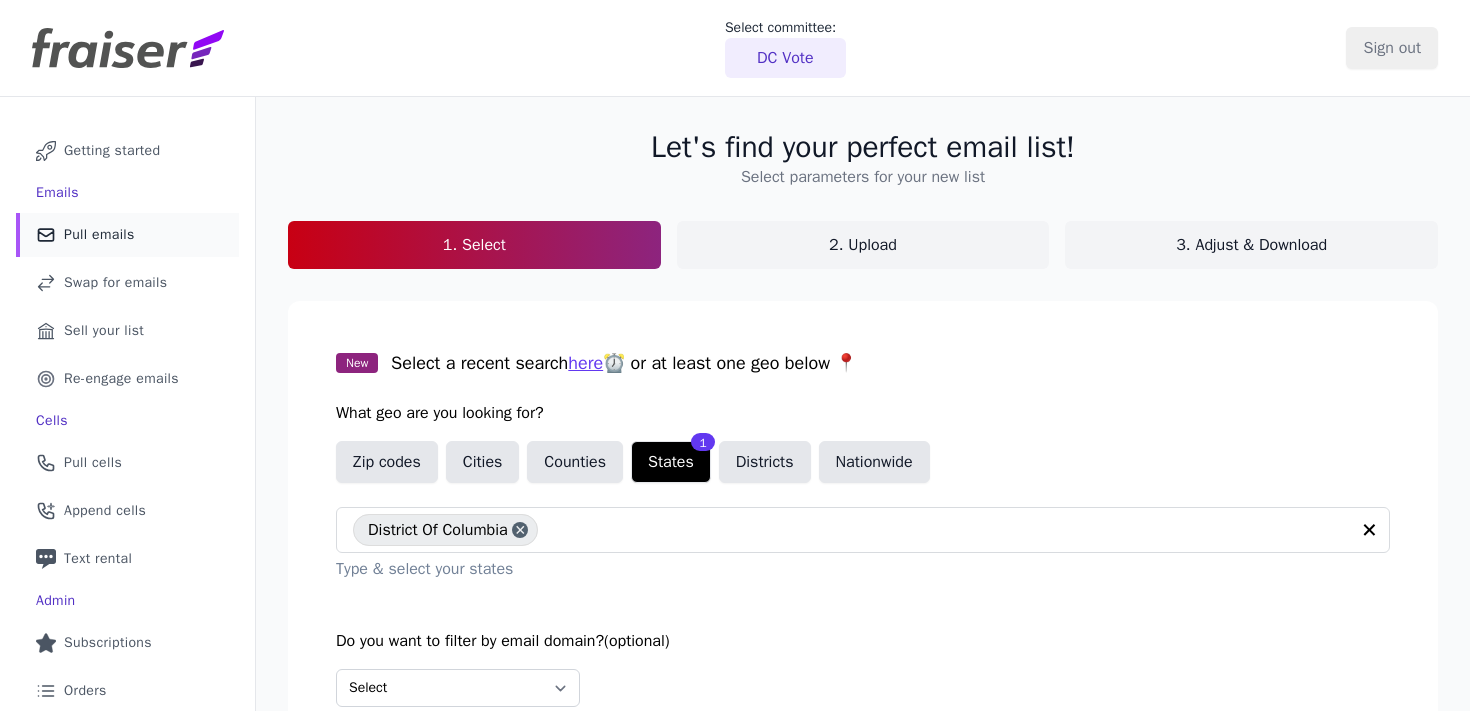 scroll, scrollTop: 0, scrollLeft: 0, axis: both 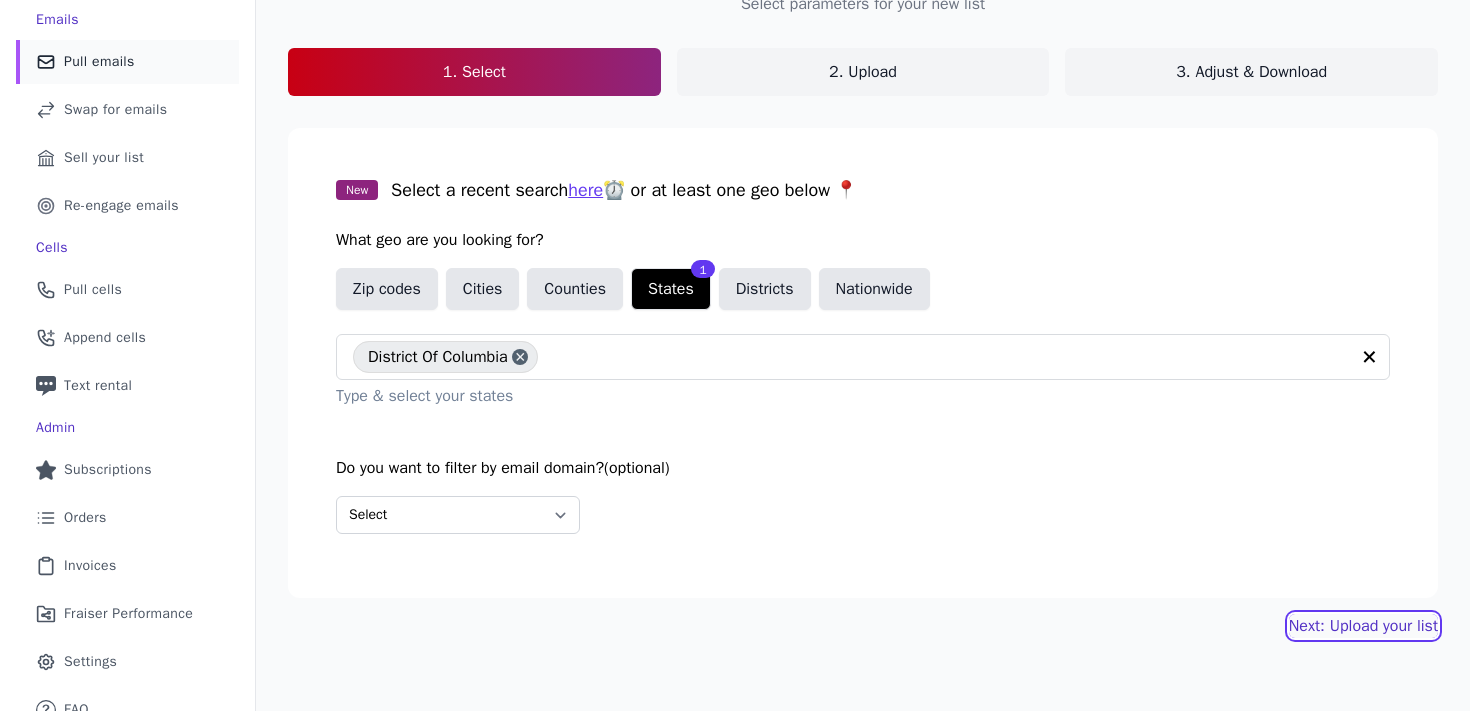 click on "Next: Upload your list" at bounding box center (1363, 626) 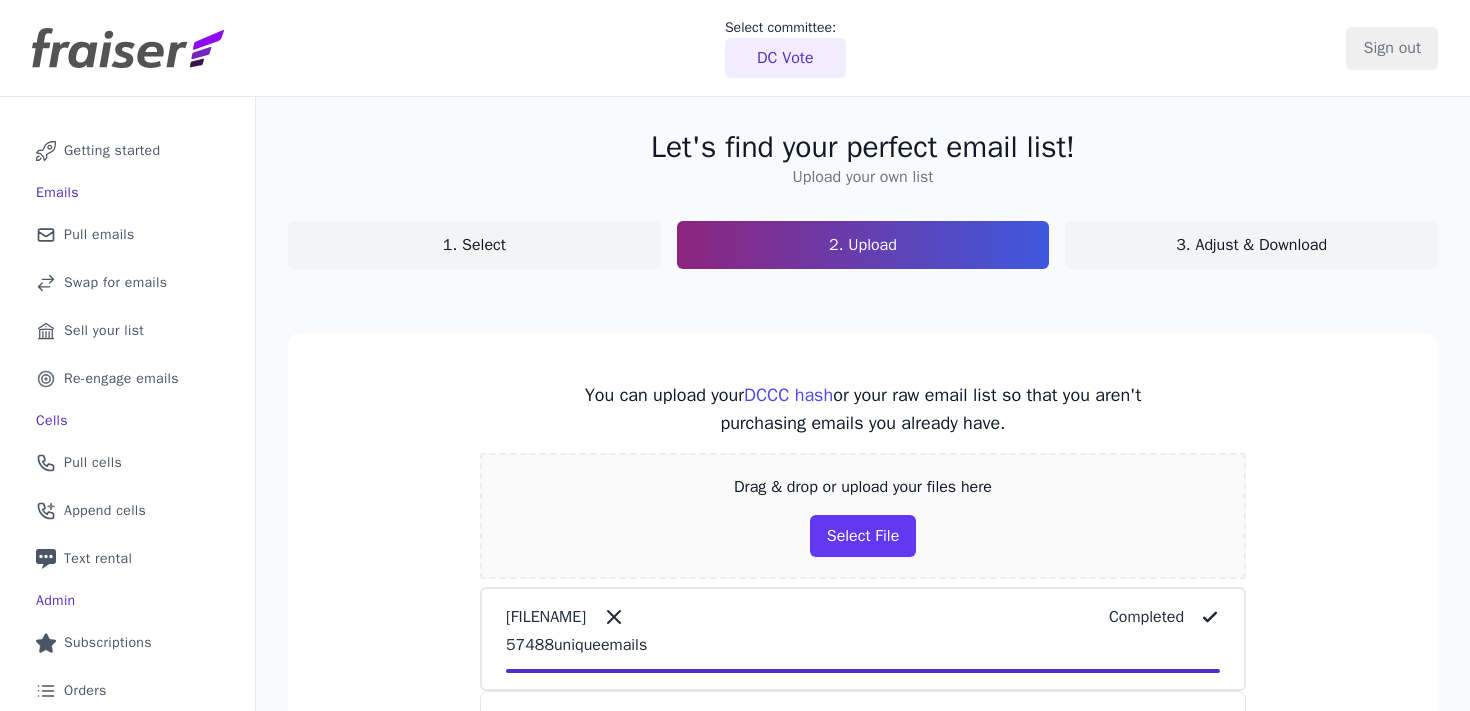 scroll, scrollTop: 0, scrollLeft: 0, axis: both 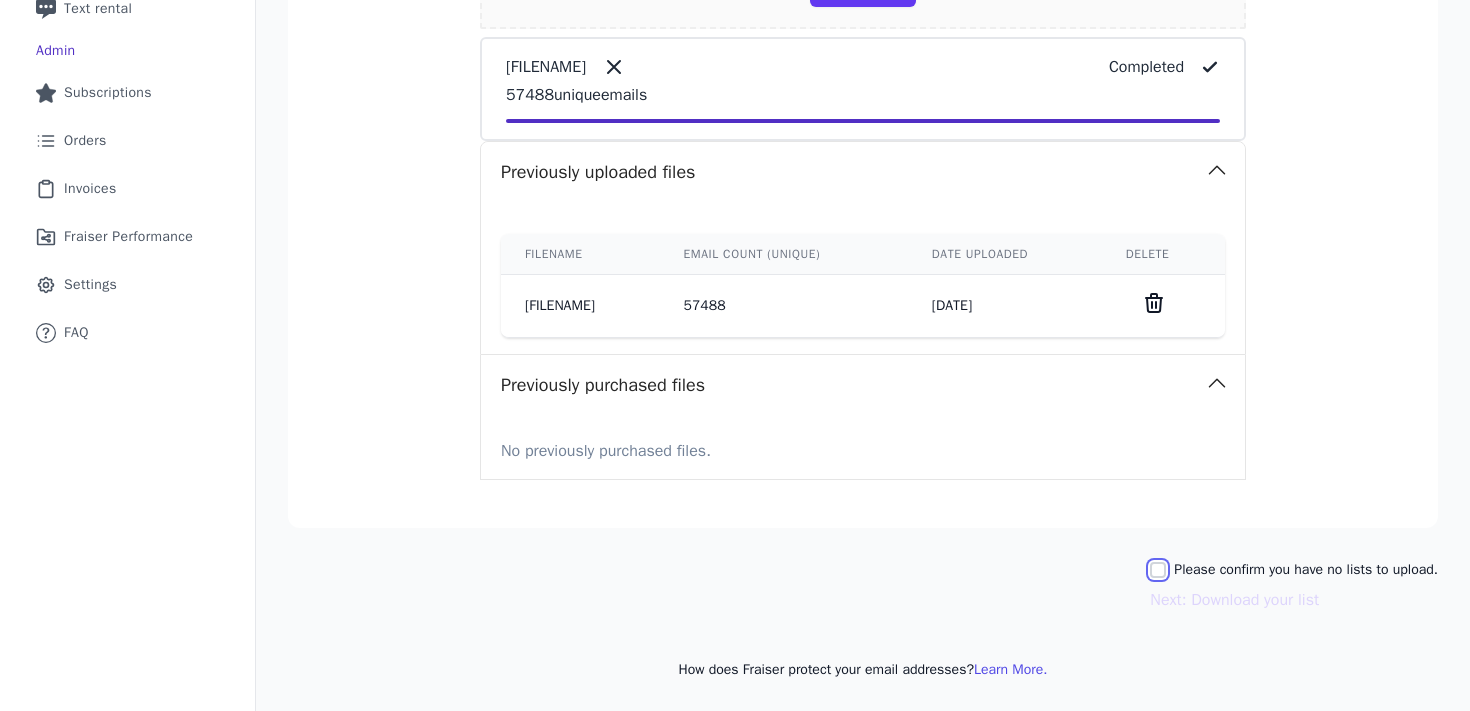 click on "Please confirm you have no lists to upload." at bounding box center [1158, 570] 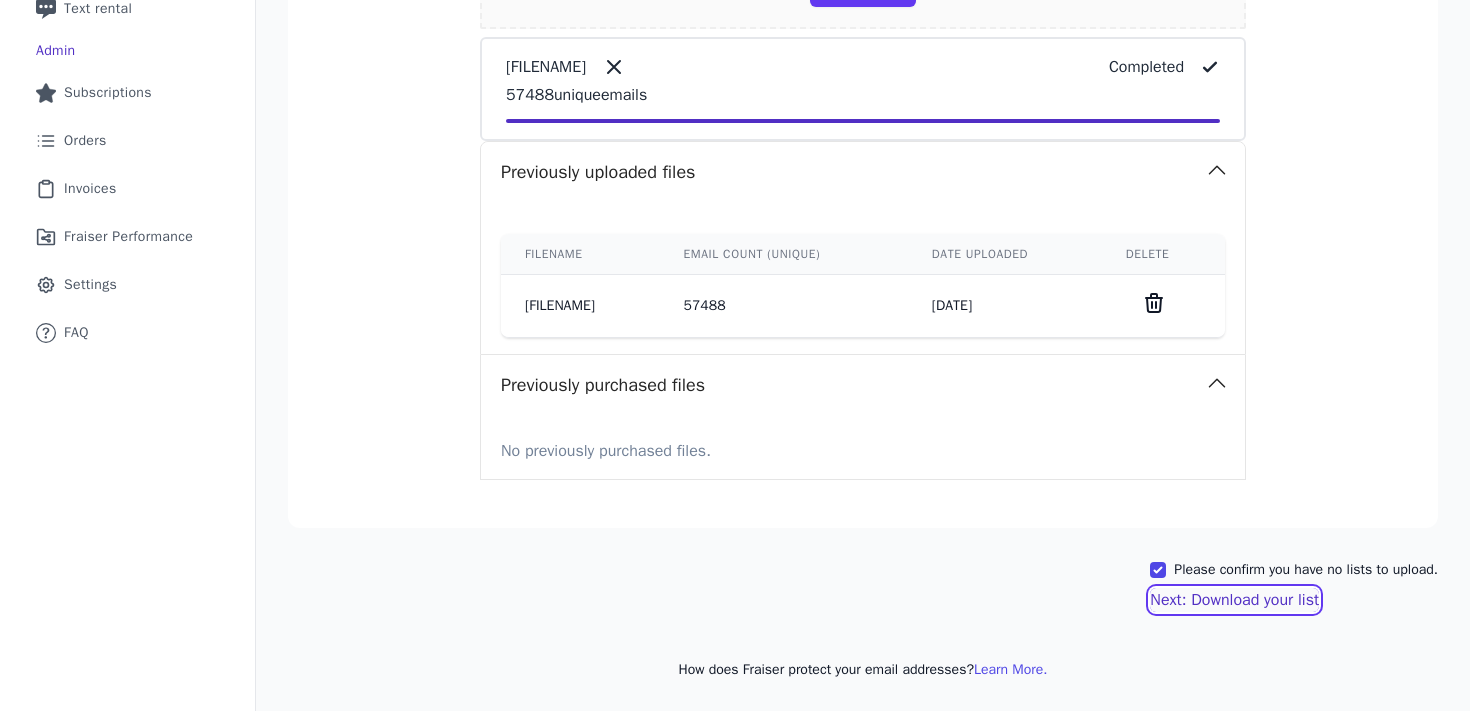 click on "Next: Download your list" at bounding box center [1234, 600] 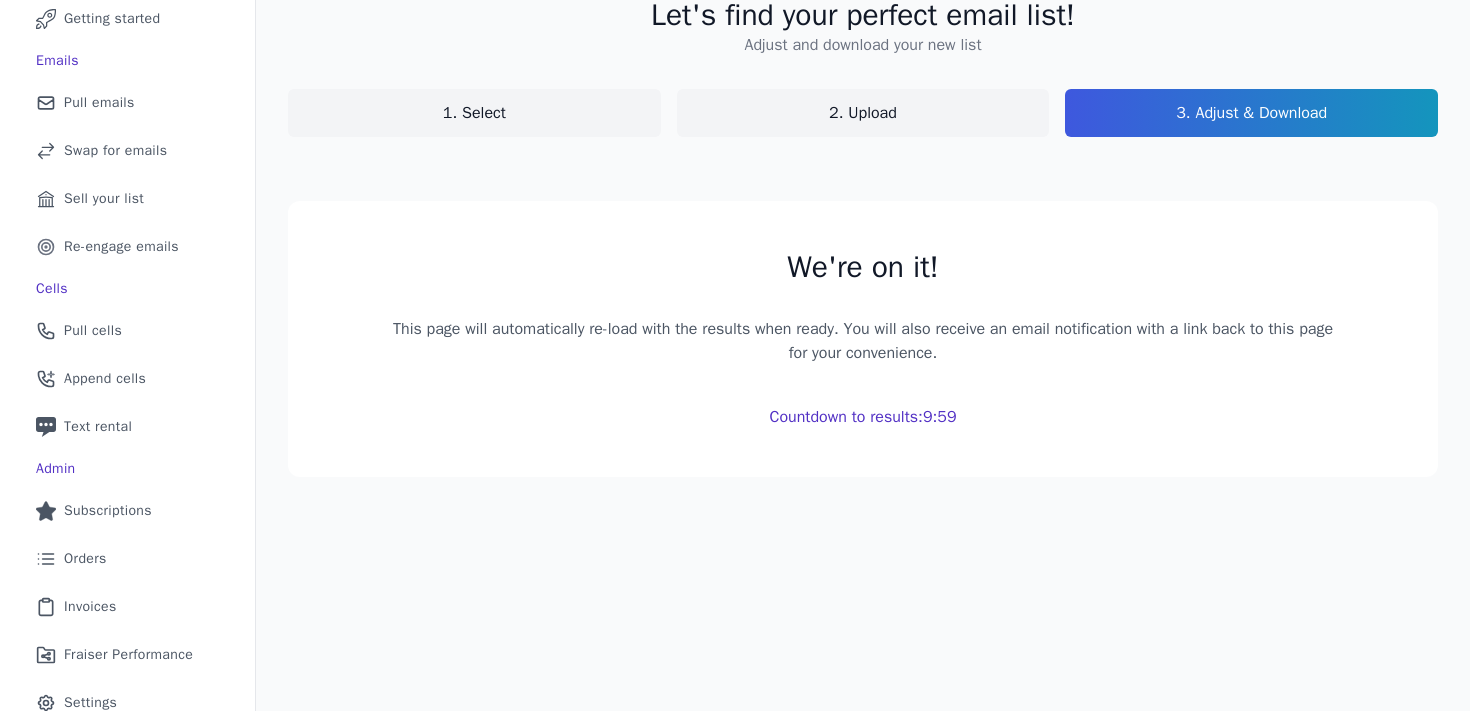 scroll, scrollTop: 93, scrollLeft: 0, axis: vertical 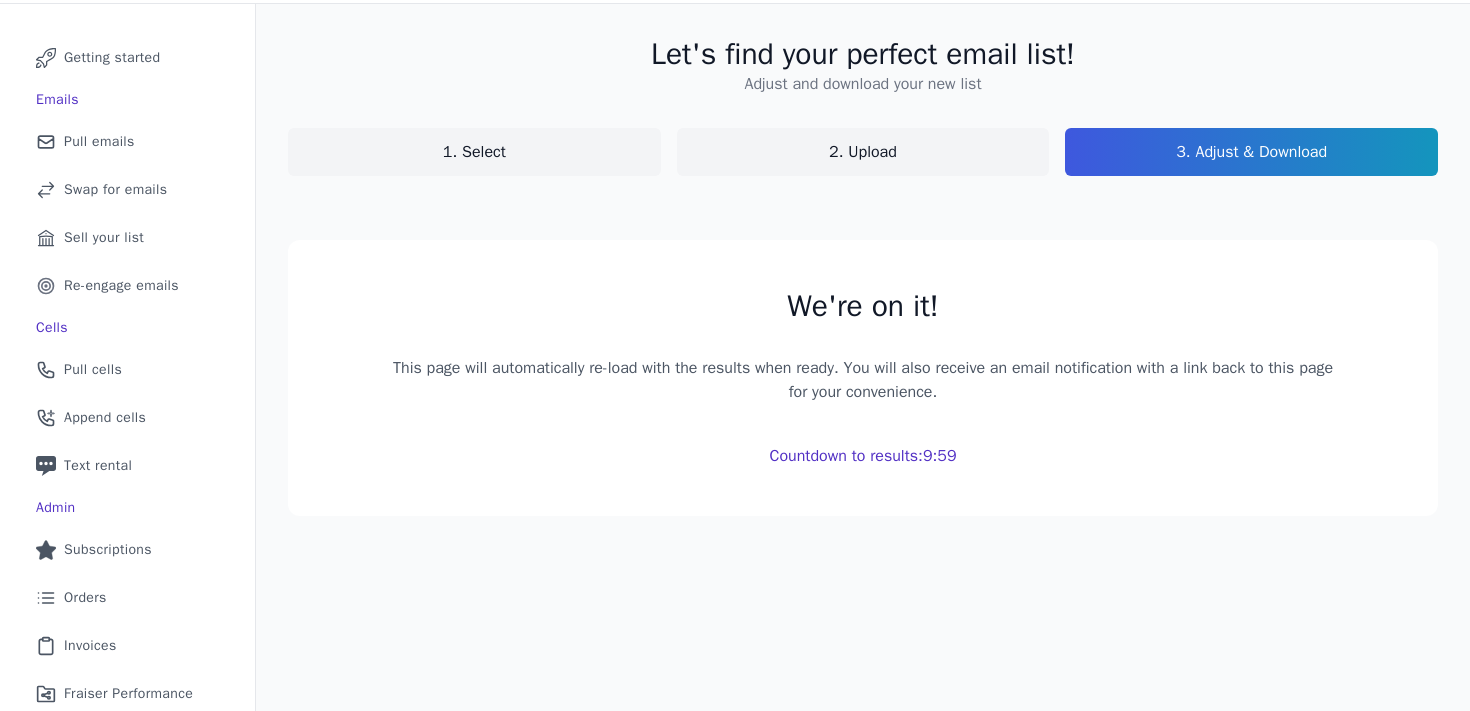 click on "1. Select" at bounding box center [474, 152] 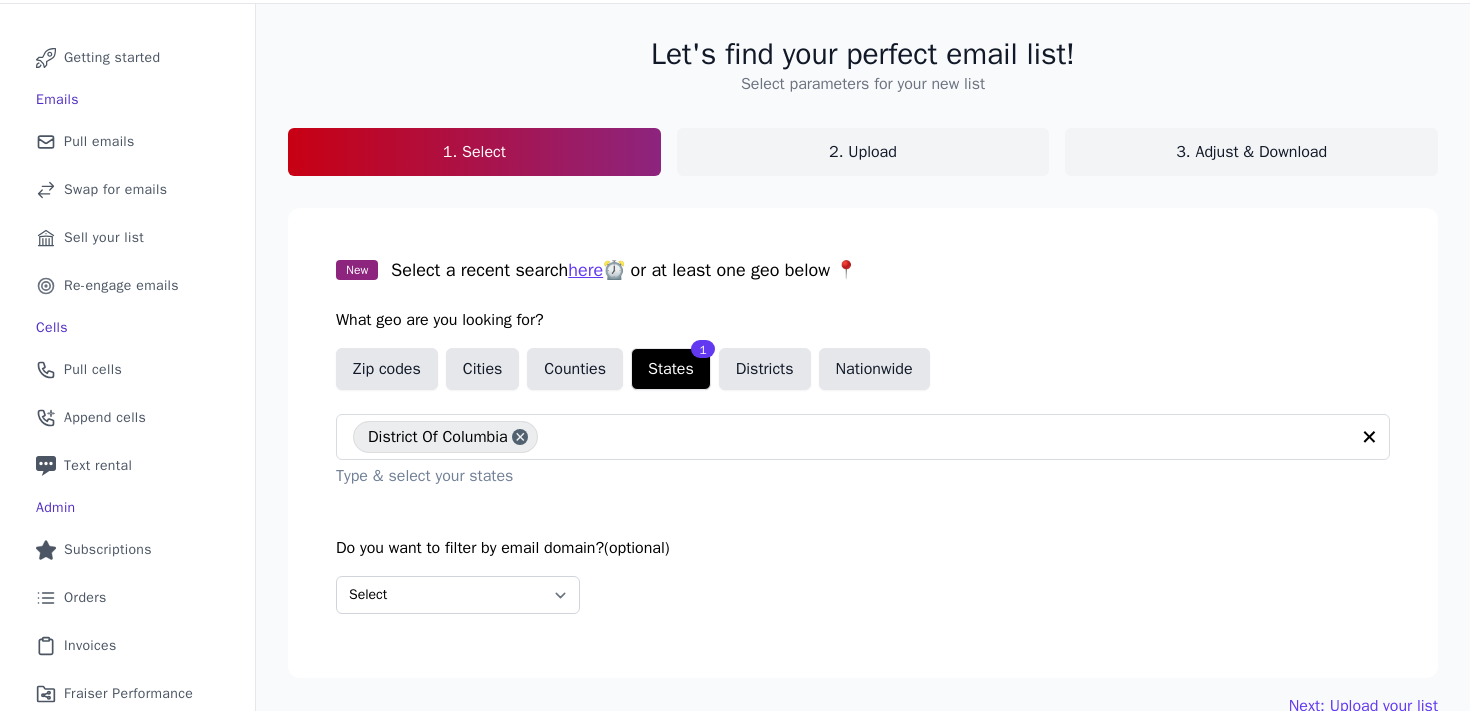 click on "3. Adjust & Download" at bounding box center (1251, 152) 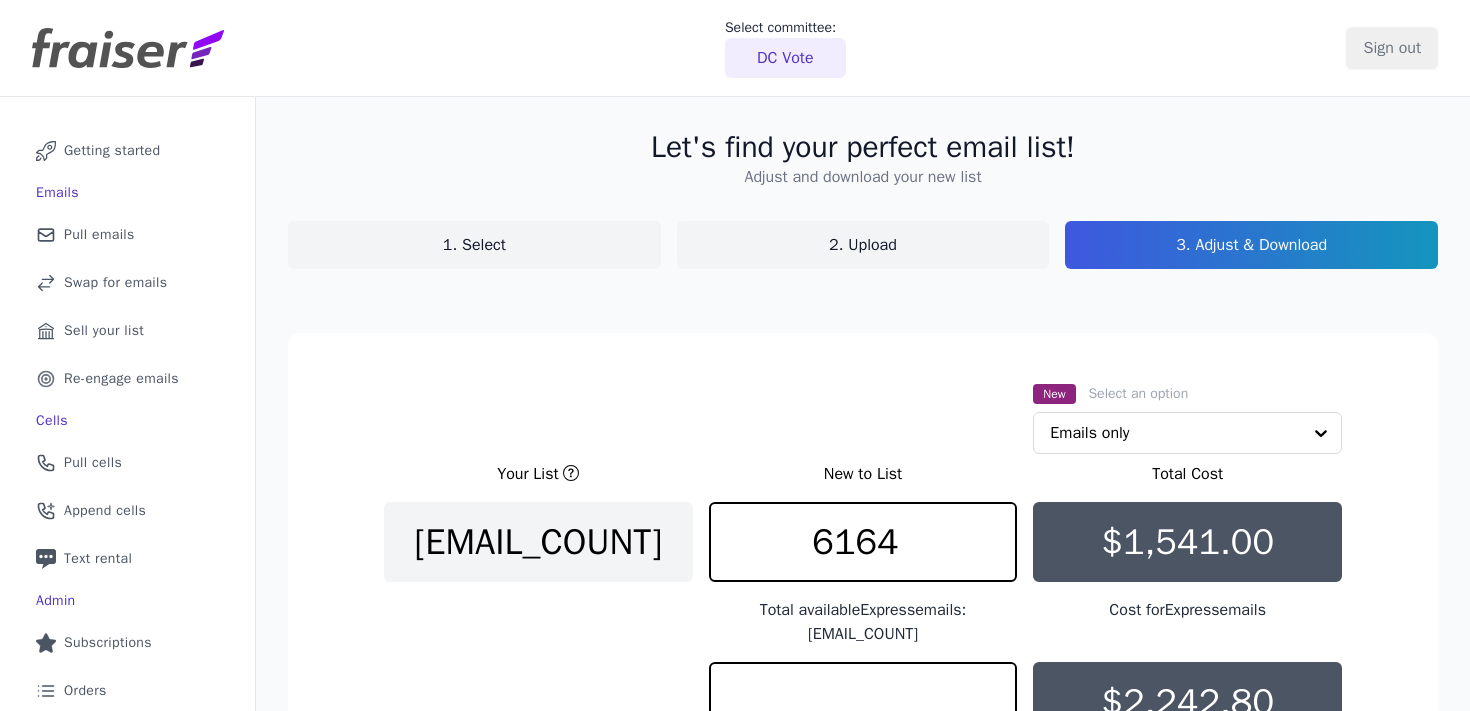 scroll, scrollTop: 12, scrollLeft: 0, axis: vertical 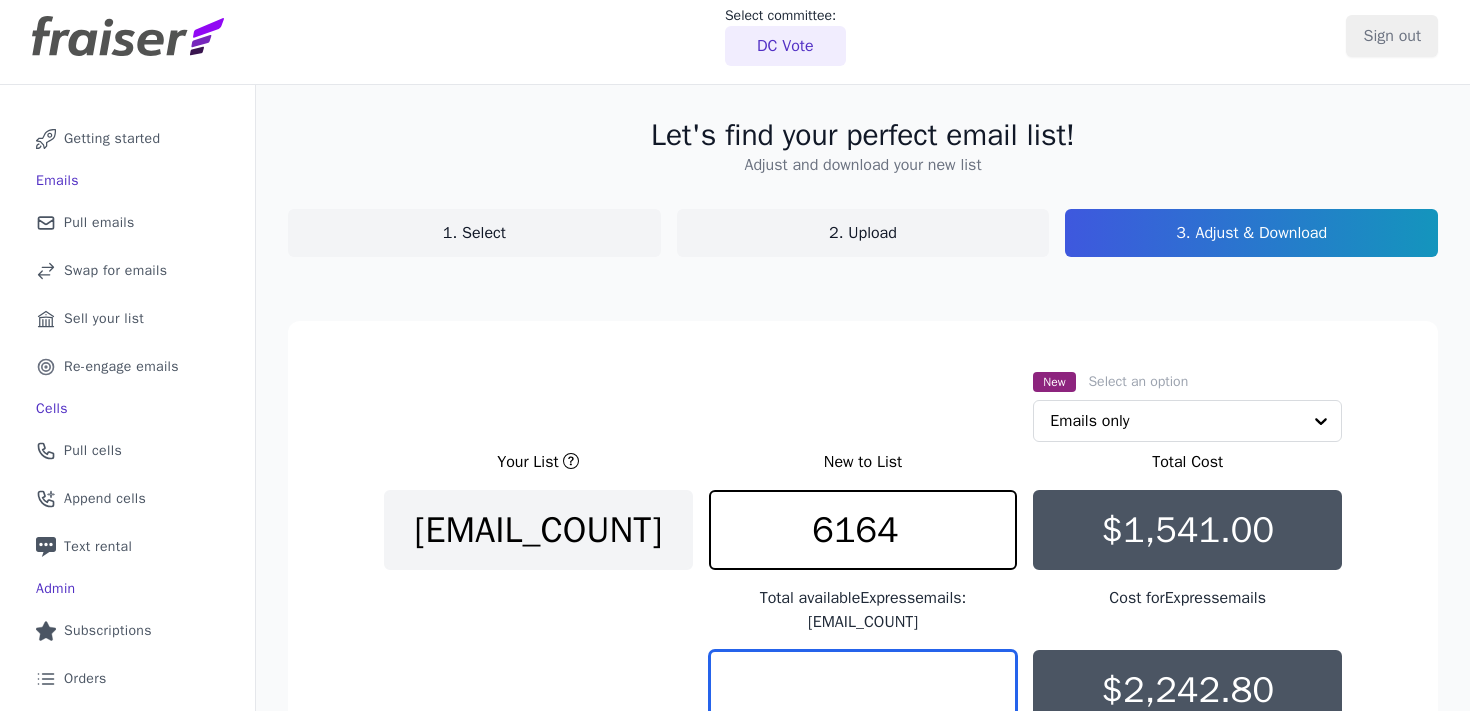 drag, startPoint x: 914, startPoint y: 669, endPoint x: 799, endPoint y: 667, distance: 115.01739 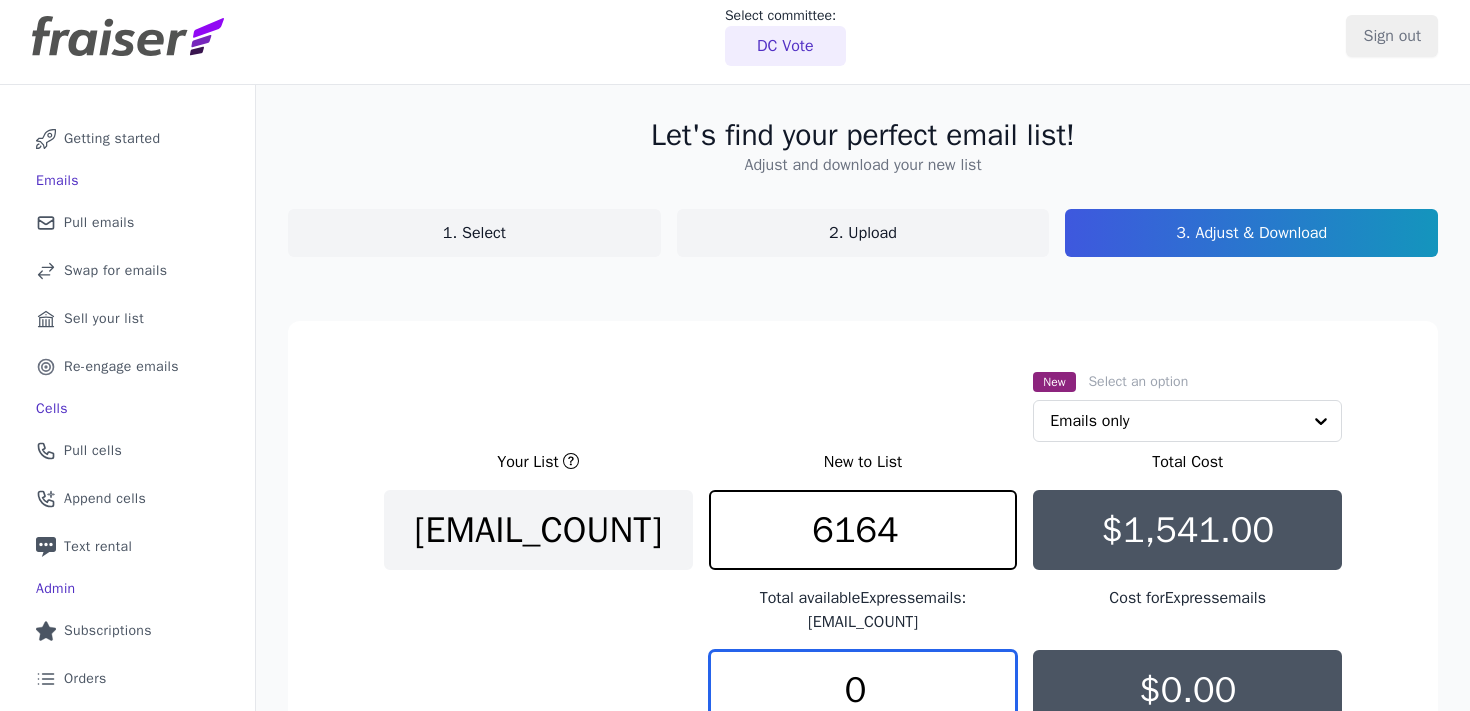 type on "0" 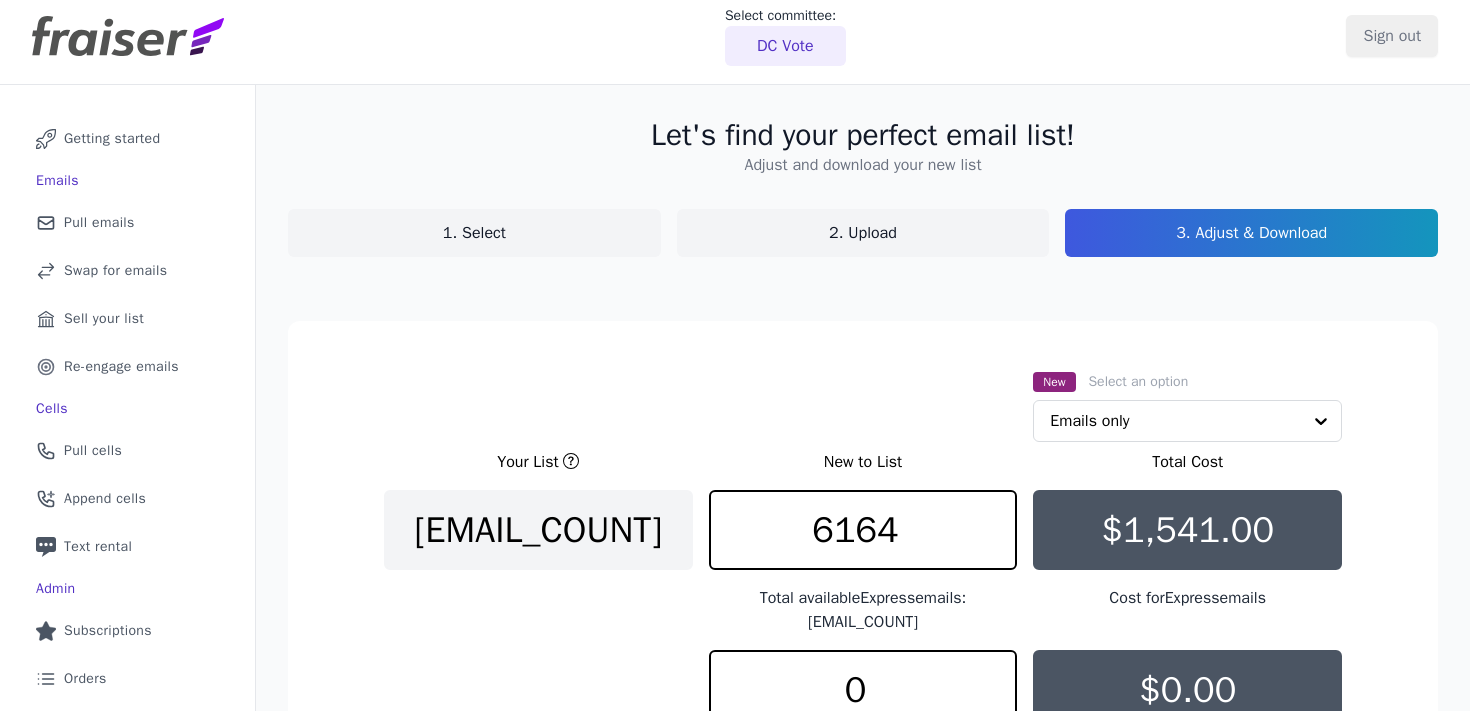 click on "6164   Total available  Express  emails:  16,406" at bounding box center [863, 562] 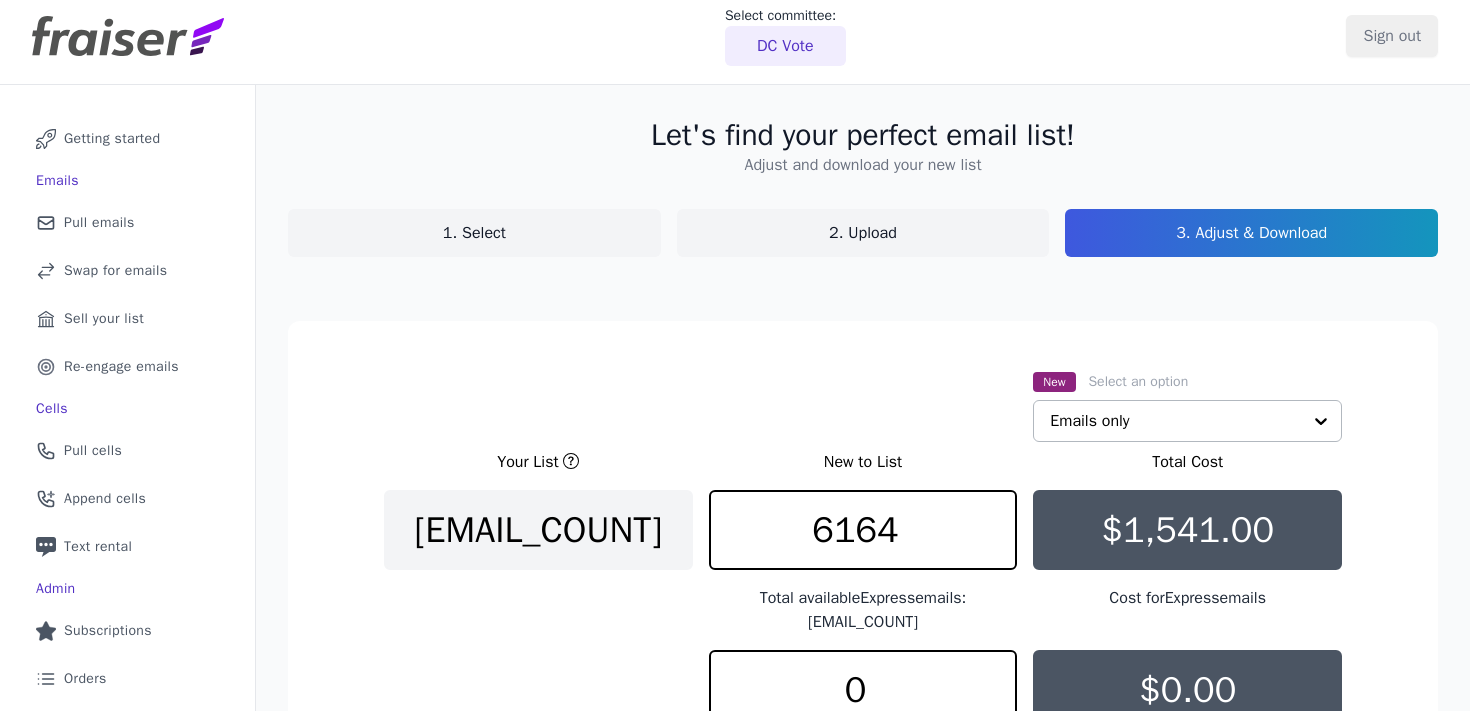 click 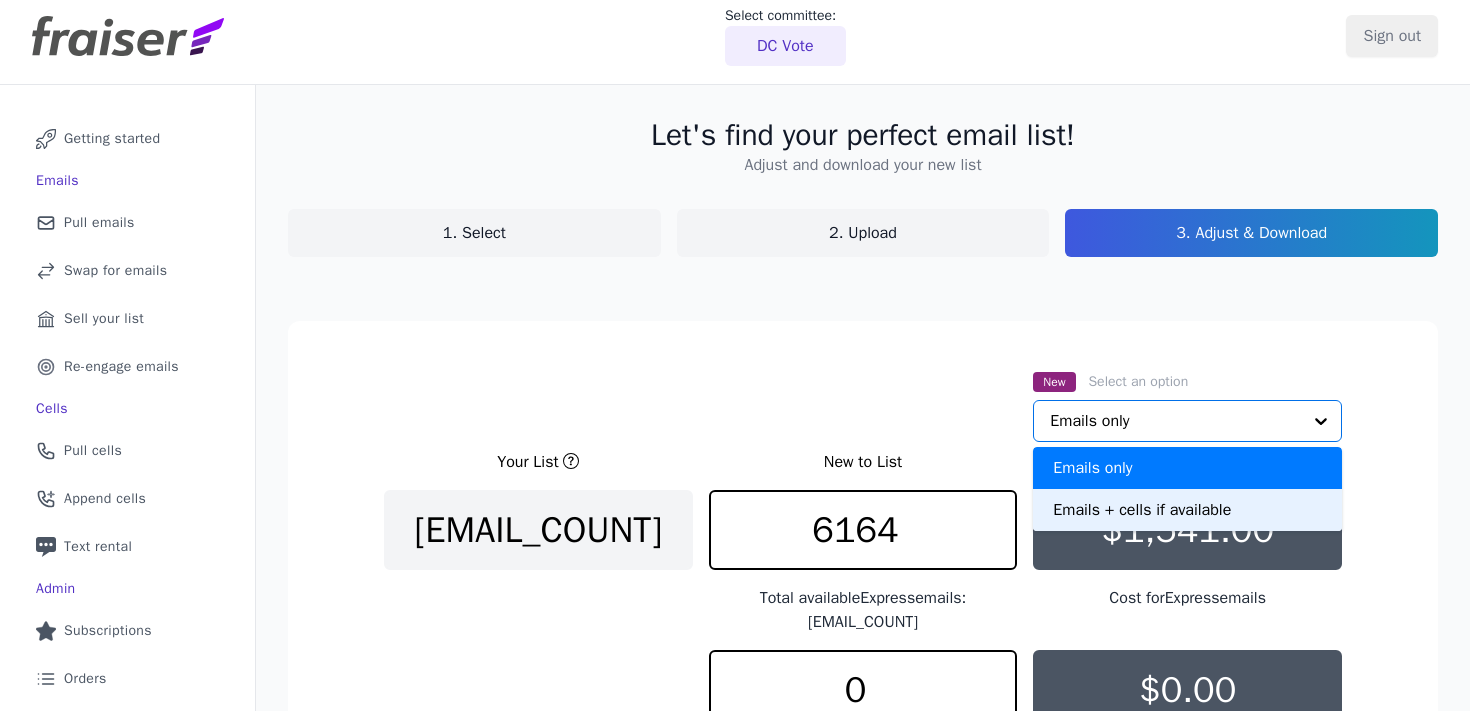 click on "Emails + cells if available" at bounding box center [1187, 510] 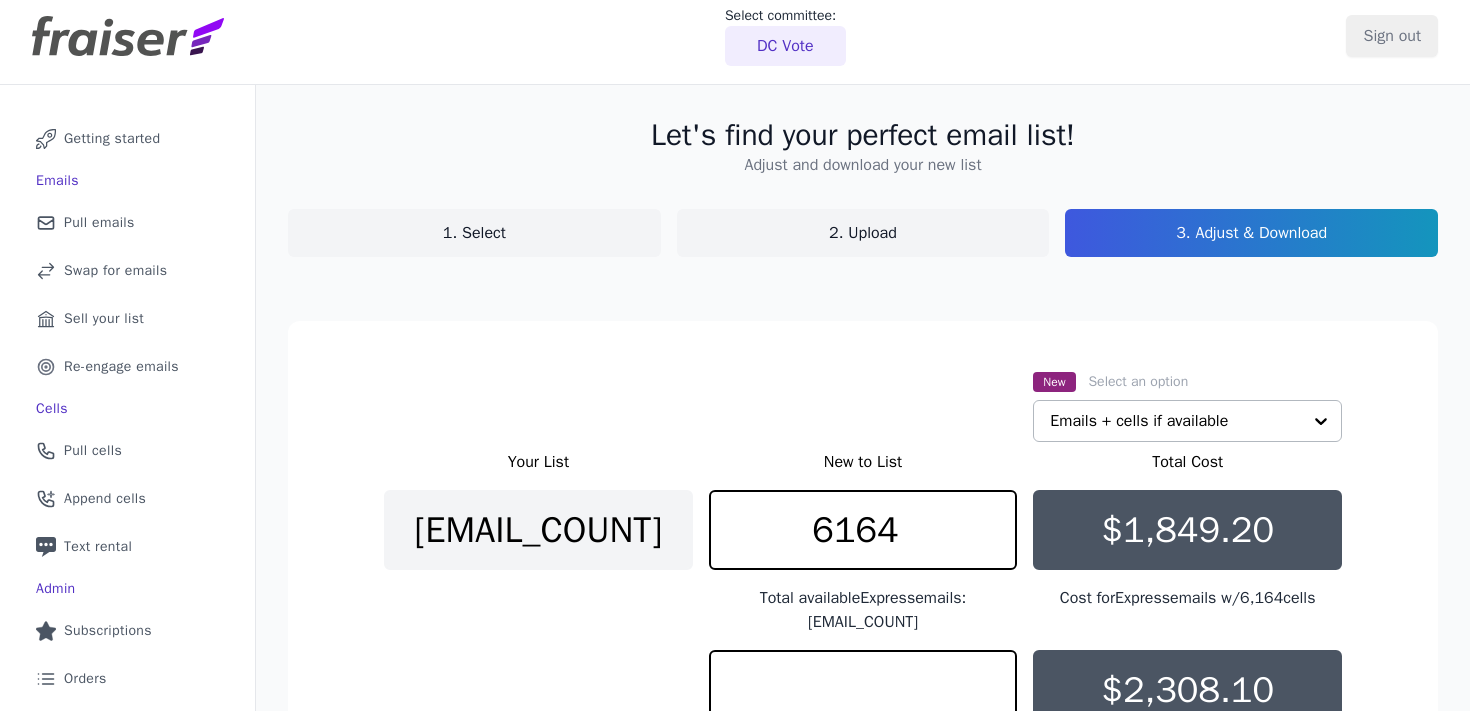 click on "New   Select an option         Emails + cells if available" at bounding box center (863, 405) 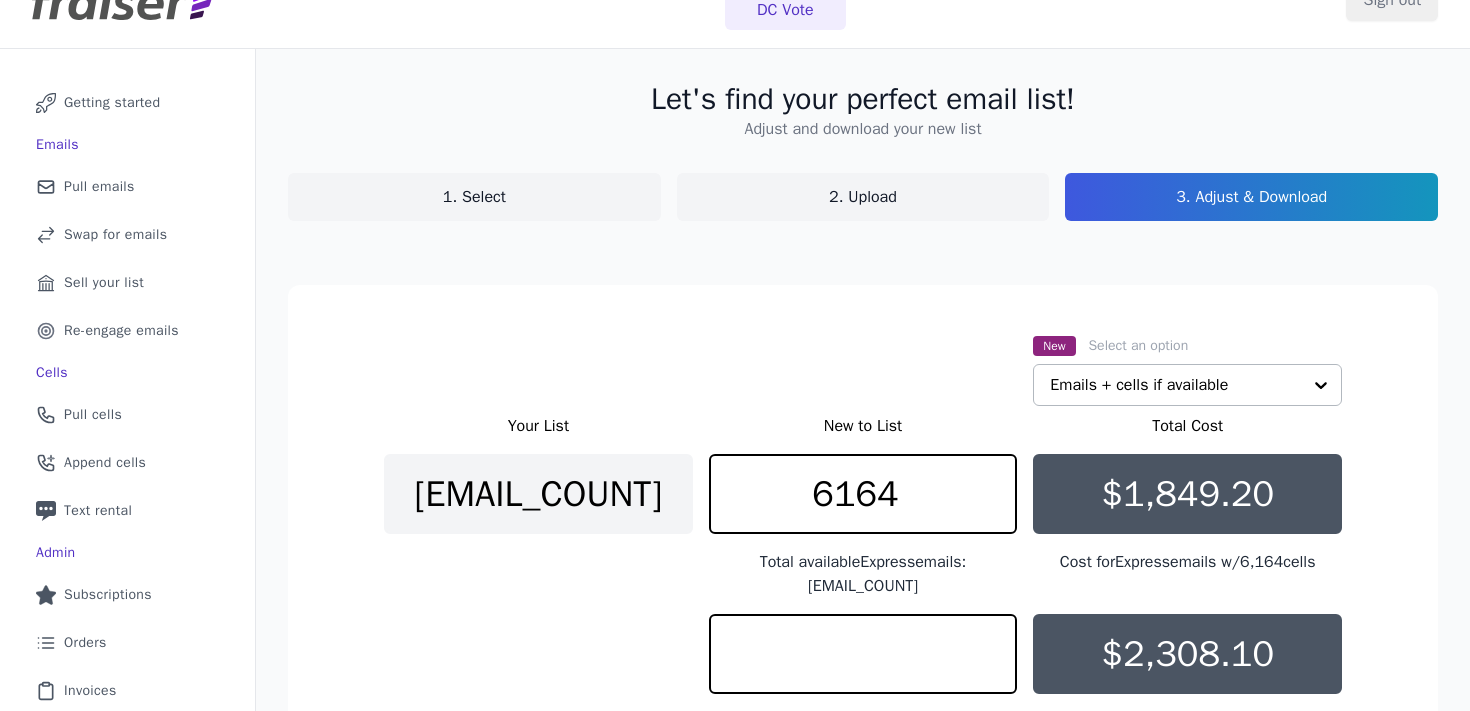 scroll, scrollTop: 92, scrollLeft: 0, axis: vertical 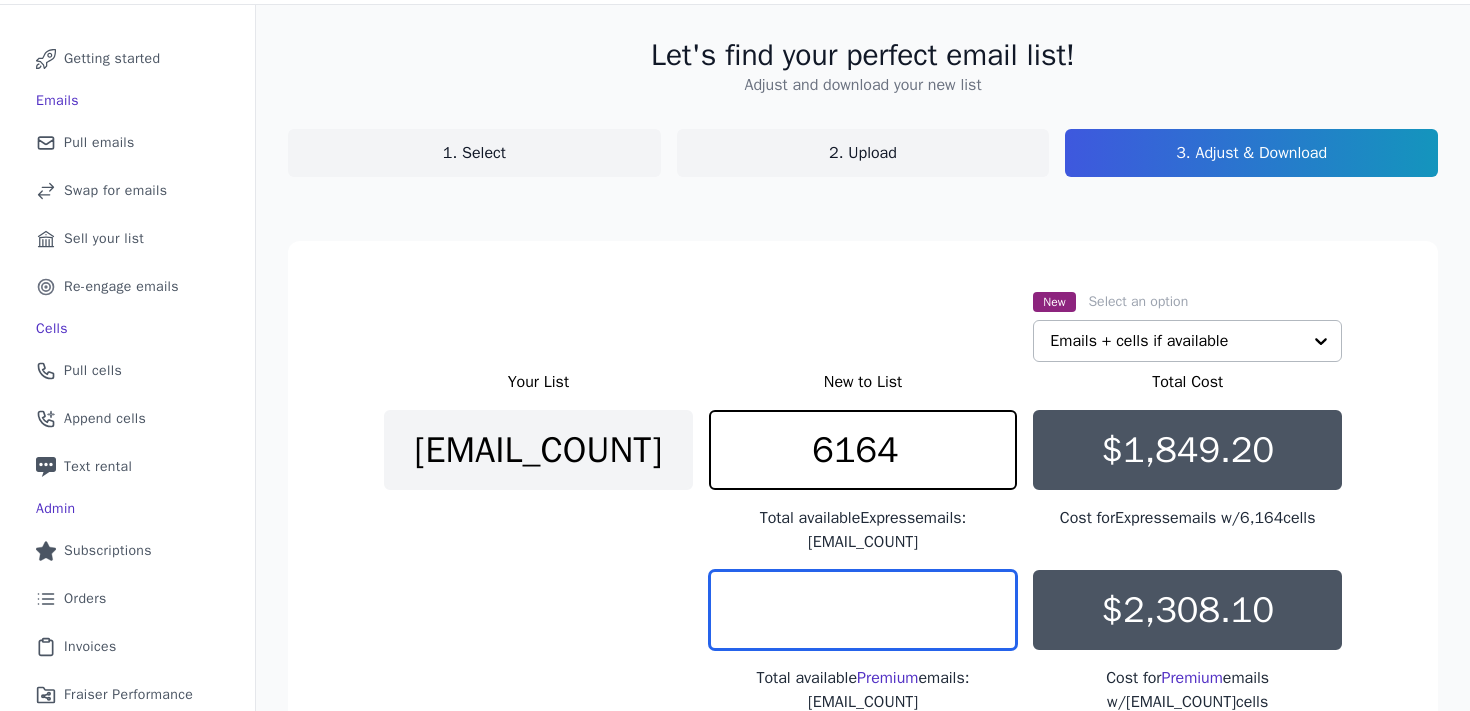 drag, startPoint x: 902, startPoint y: 594, endPoint x: 782, endPoint y: 589, distance: 120.10412 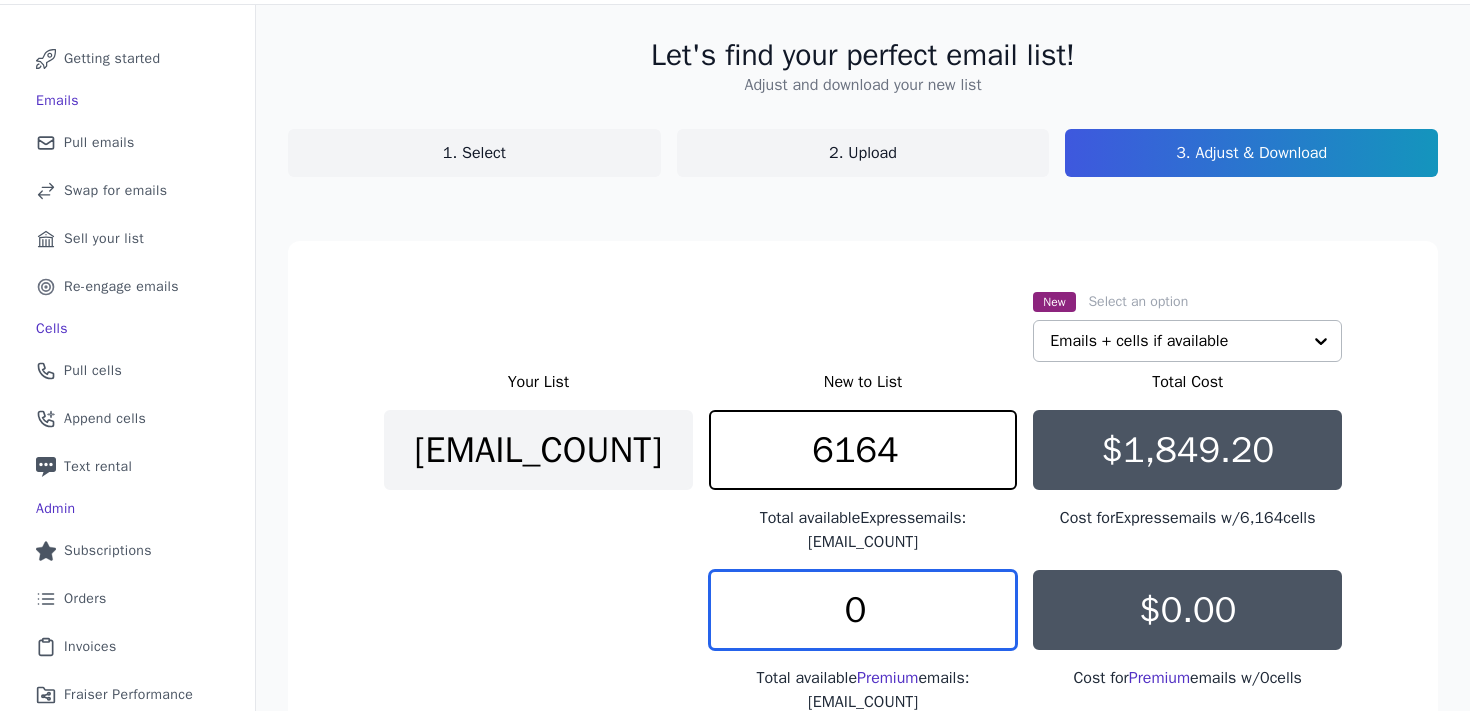 type on "0" 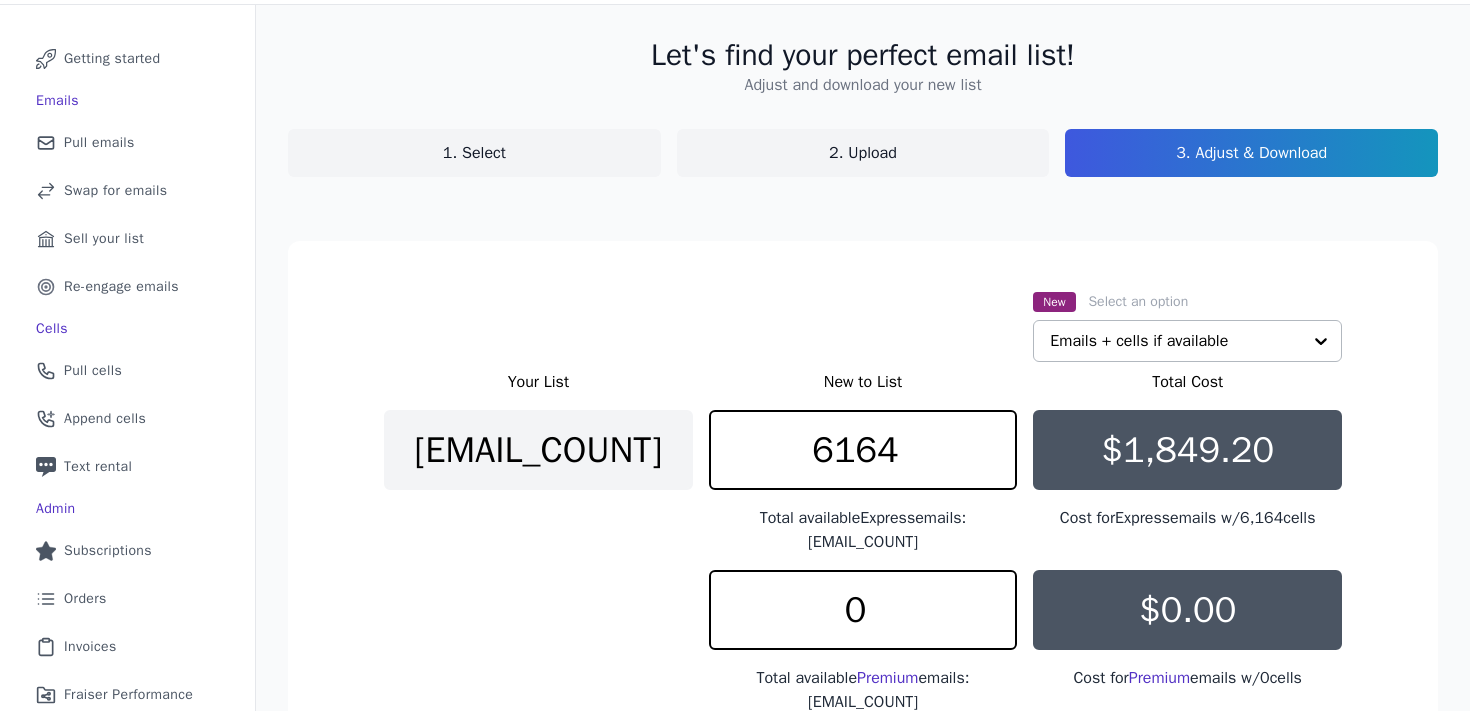 click on "Your List   New to List   Total Cost   57,488   6164   Total available  Express  emails:  16,406   $1,849.20   Cost for  Express  emails w/  6,164  cells   0   Total available  Premium
emails:  2,136   $0.00   Cost for  Premium  emails w/  0
cells     $1,849.20   This is your  total cost  for  6,164
emails w/  6,164  cells." at bounding box center [863, 622] 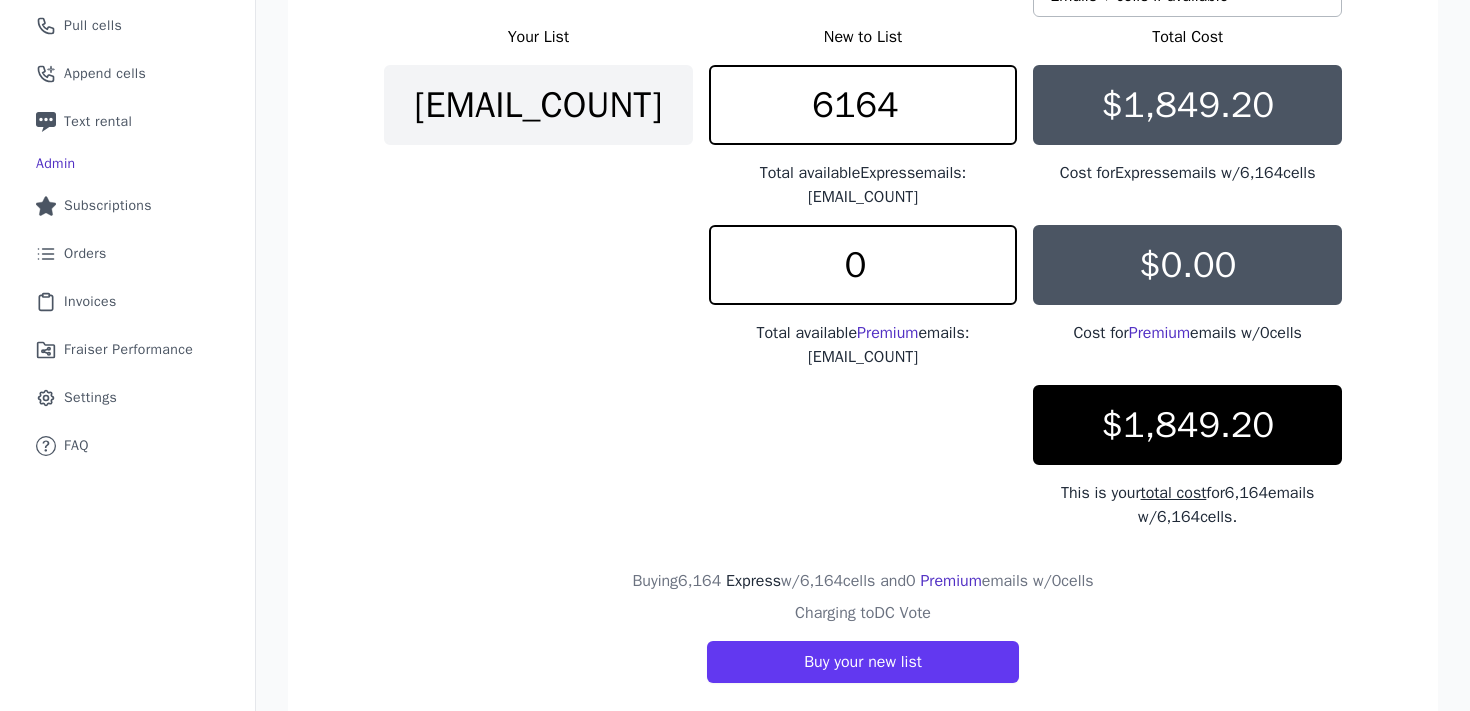 scroll, scrollTop: 438, scrollLeft: 0, axis: vertical 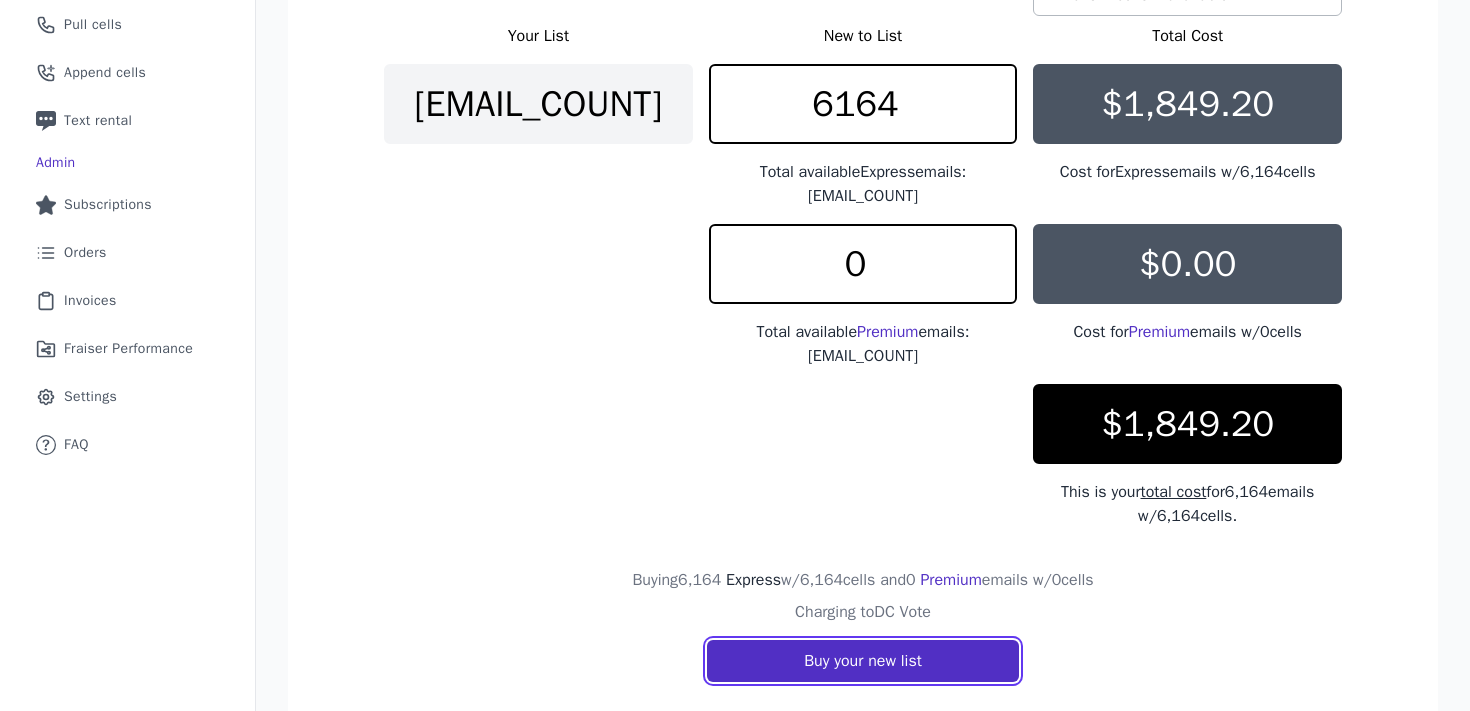 click on "Buy your new list" at bounding box center (863, 661) 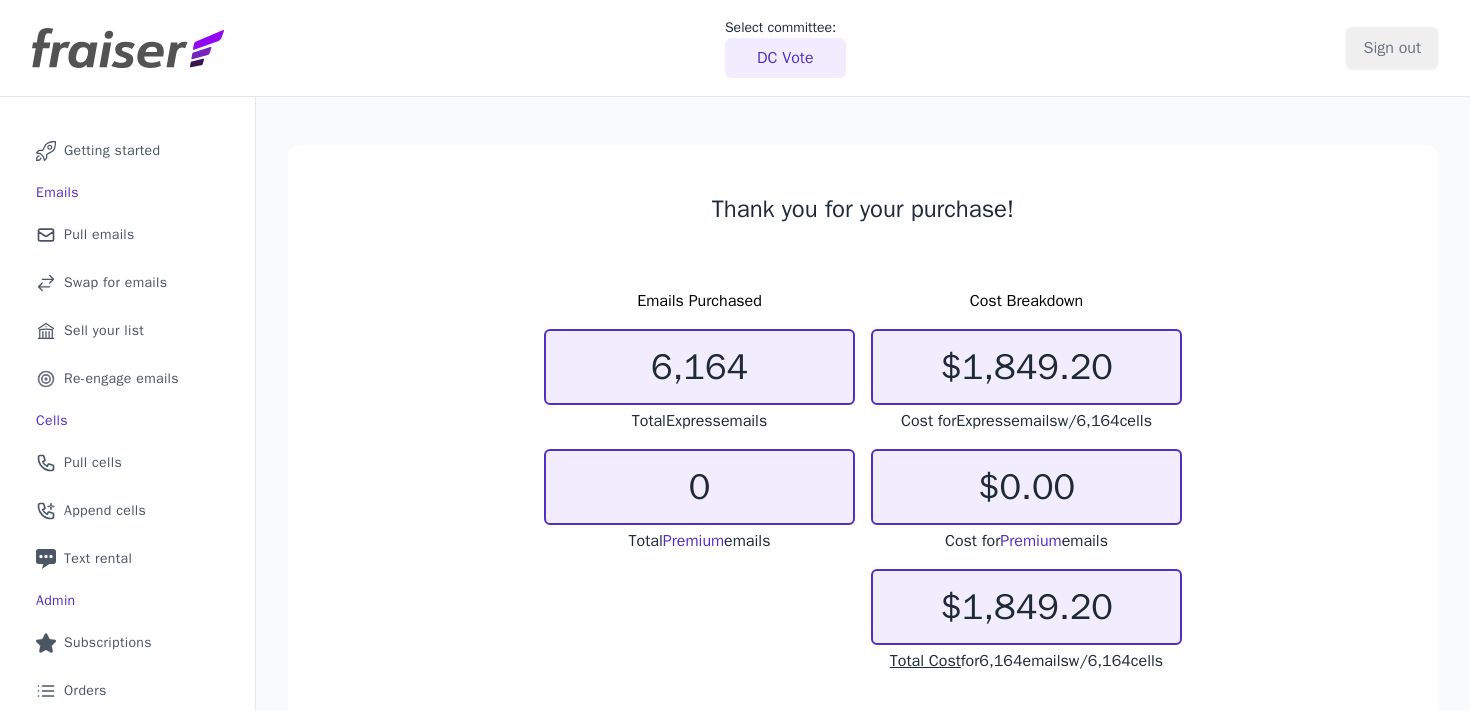 scroll, scrollTop: 0, scrollLeft: 0, axis: both 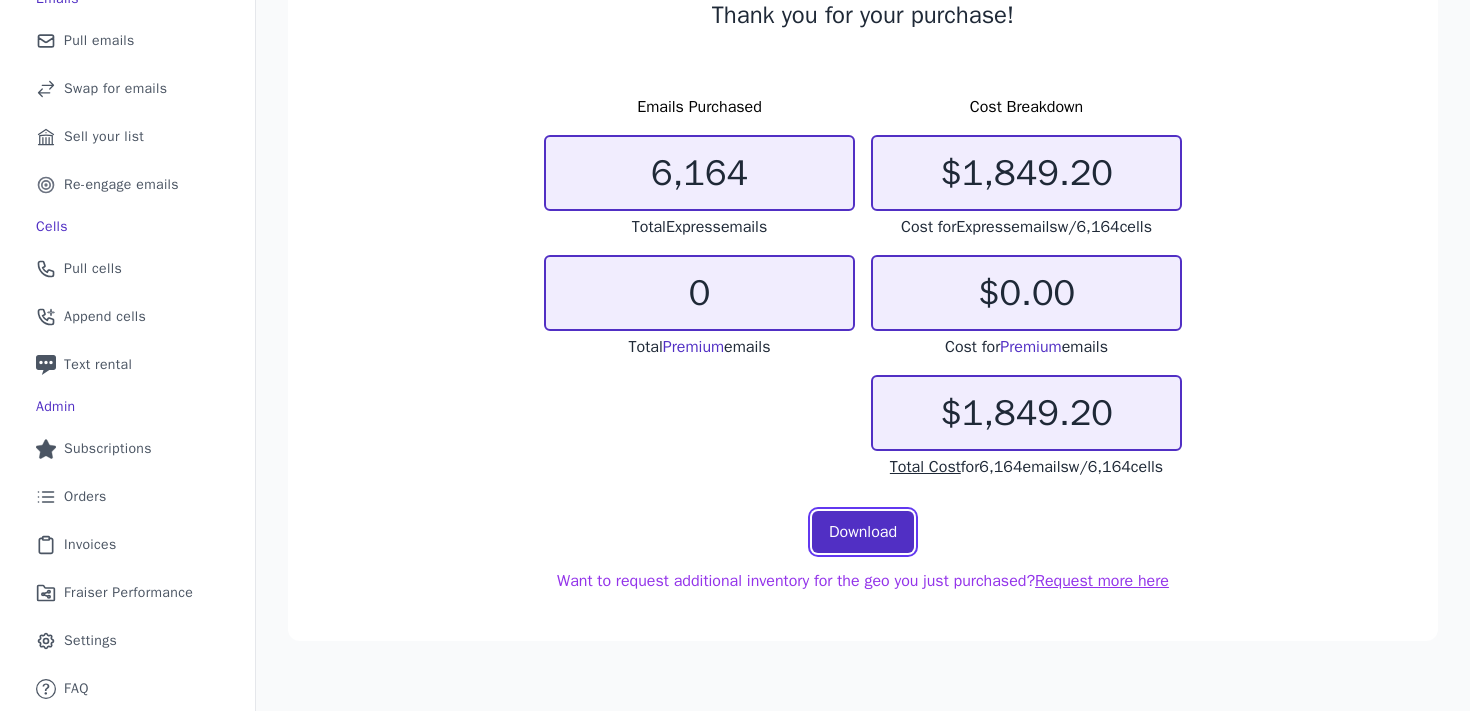 click on "Download" at bounding box center (863, 532) 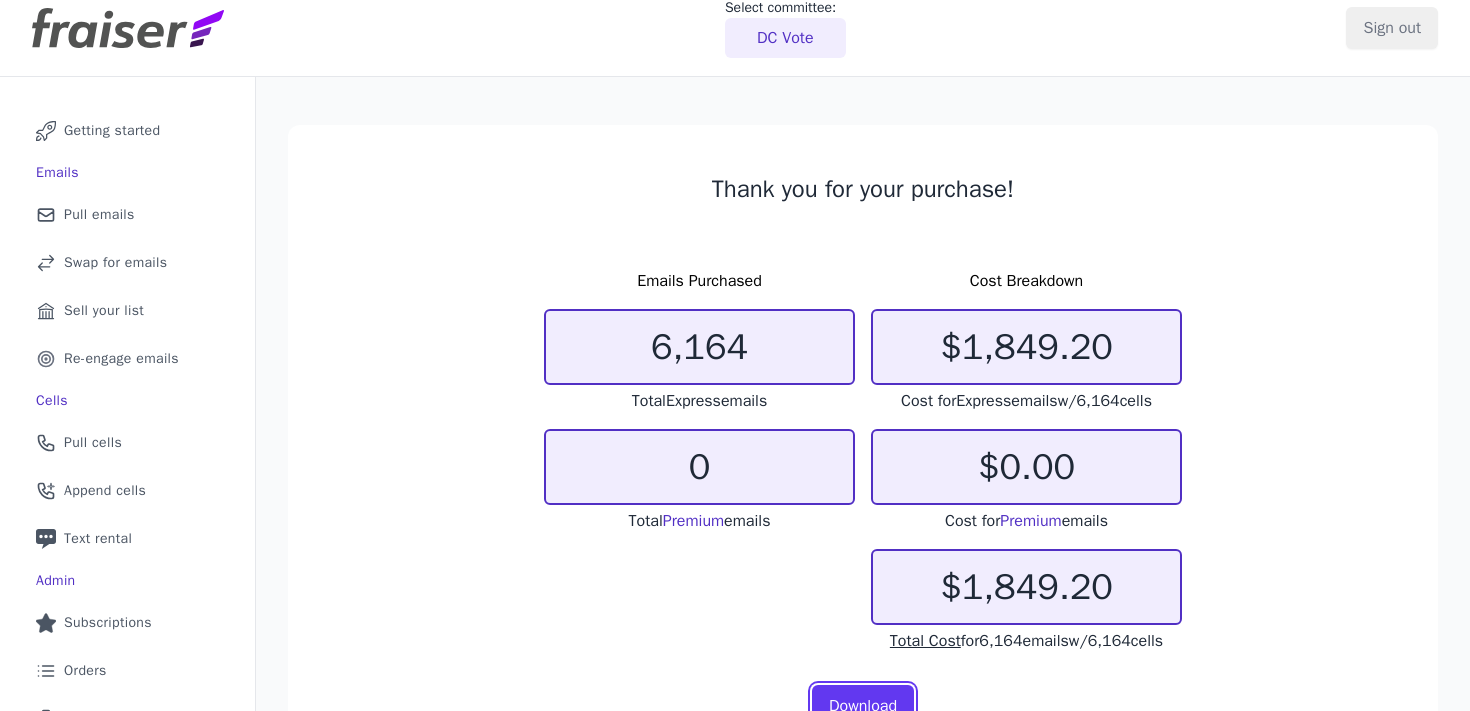 scroll, scrollTop: 0, scrollLeft: 0, axis: both 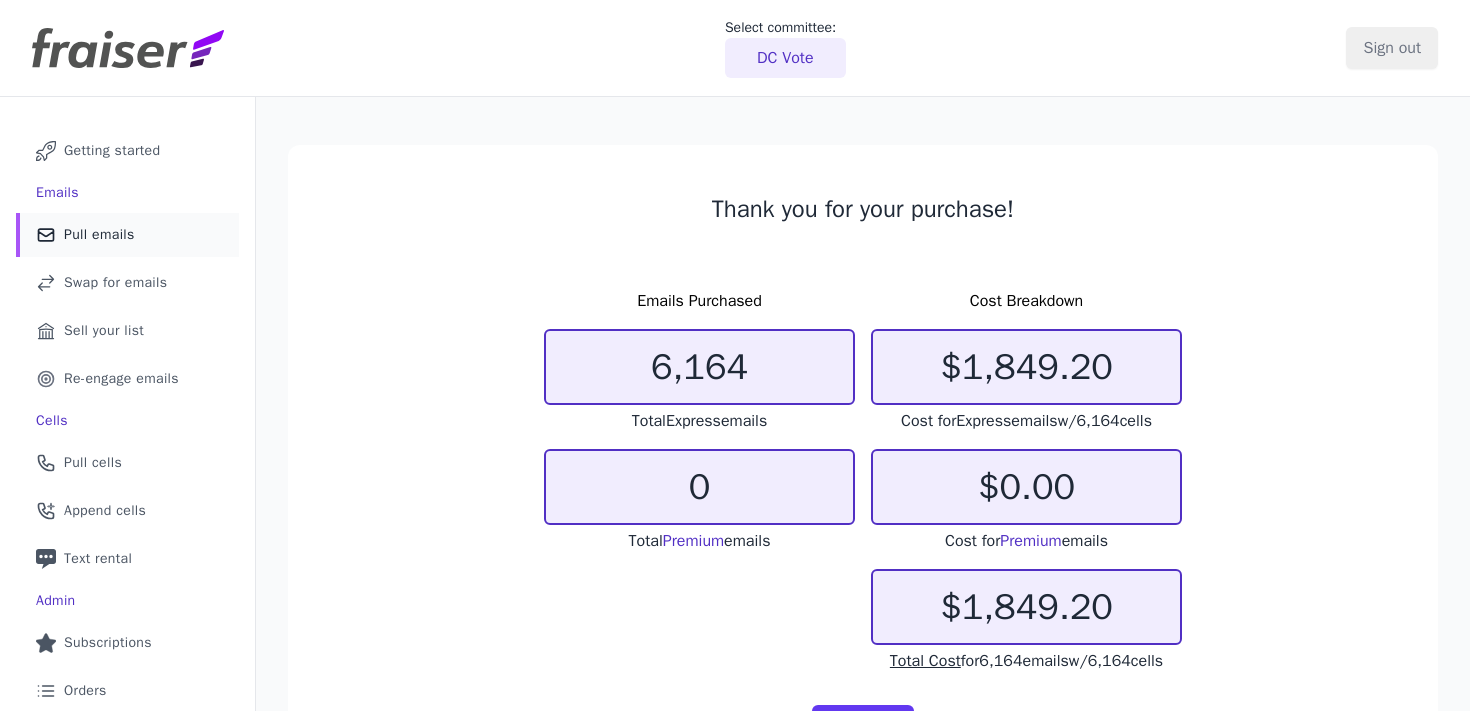 click on "Mail Icon Outline of a mail envelope
Pull emails" at bounding box center [127, 235] 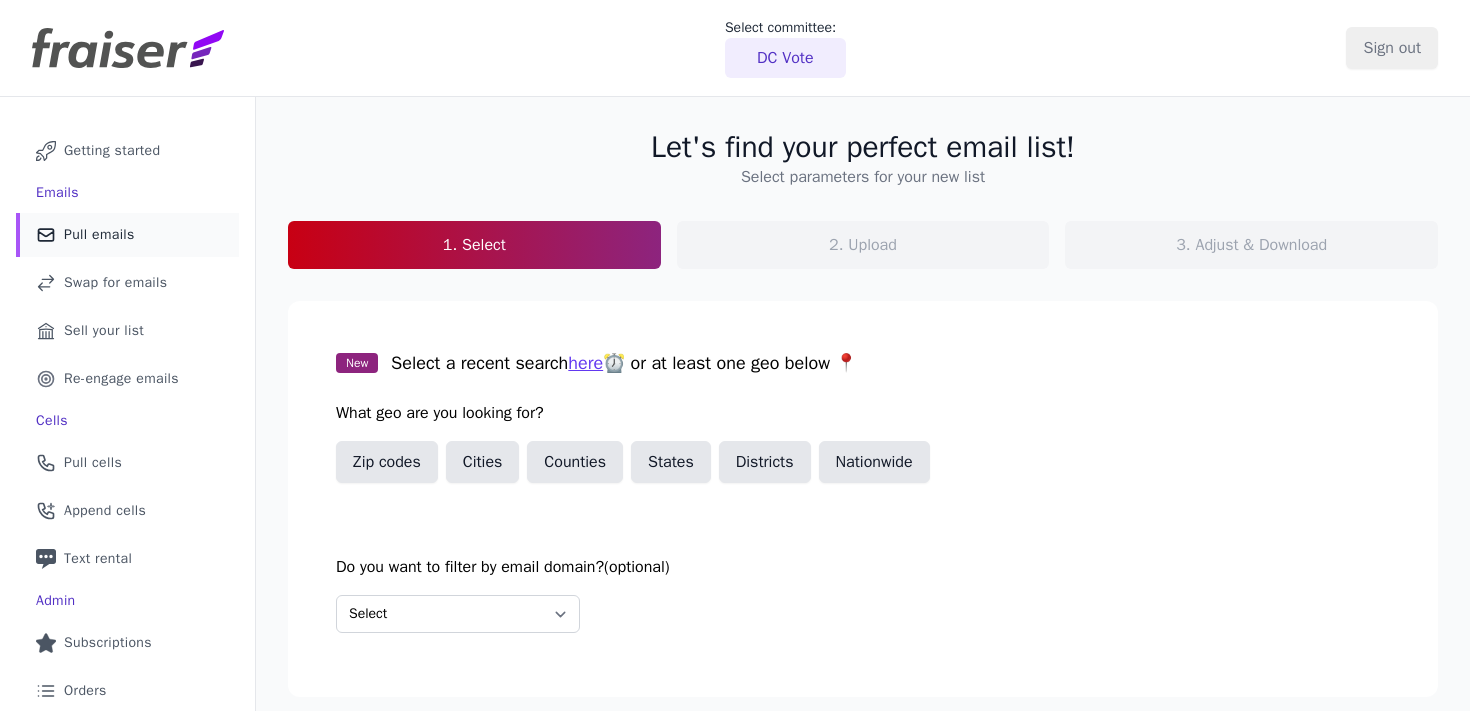 scroll, scrollTop: 0, scrollLeft: 0, axis: both 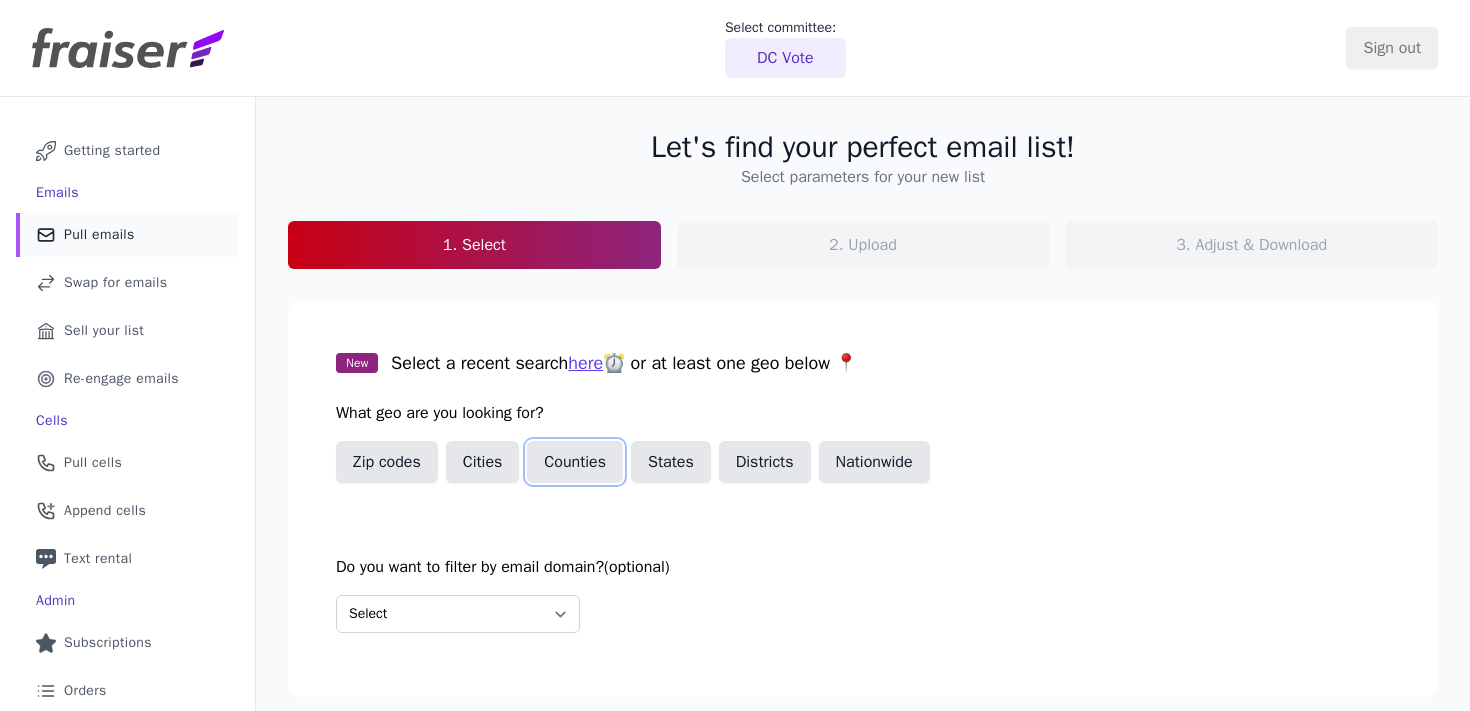 click on "Counties" at bounding box center (575, 462) 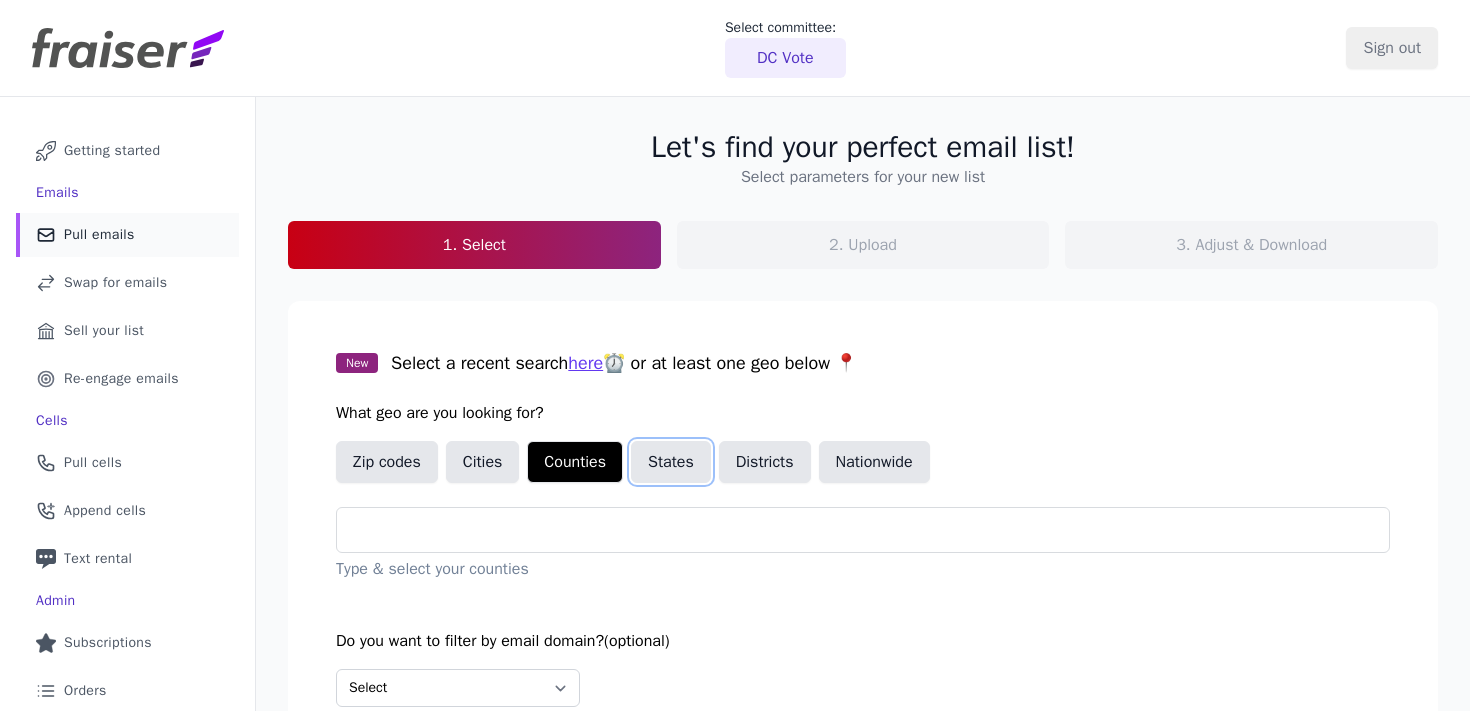 click on "States" at bounding box center [671, 462] 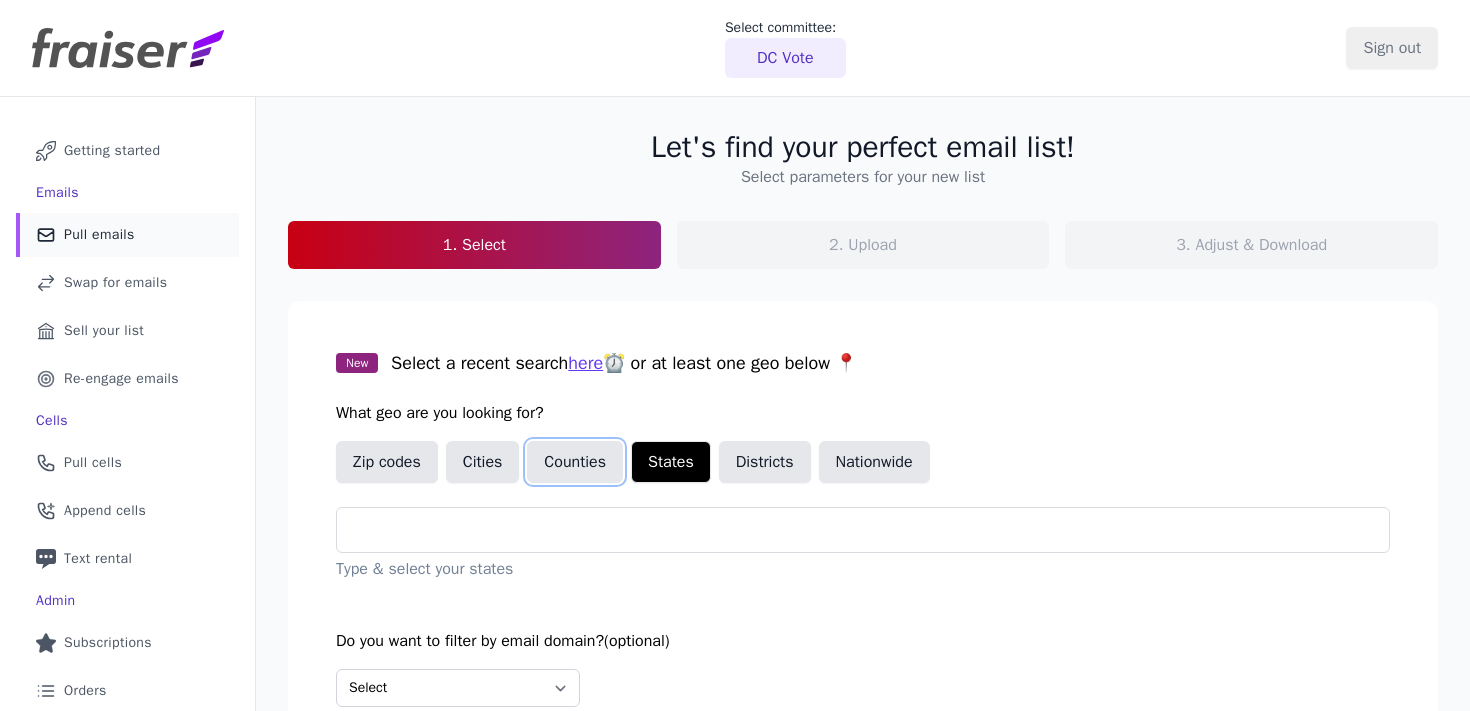 click on "Counties" at bounding box center (575, 462) 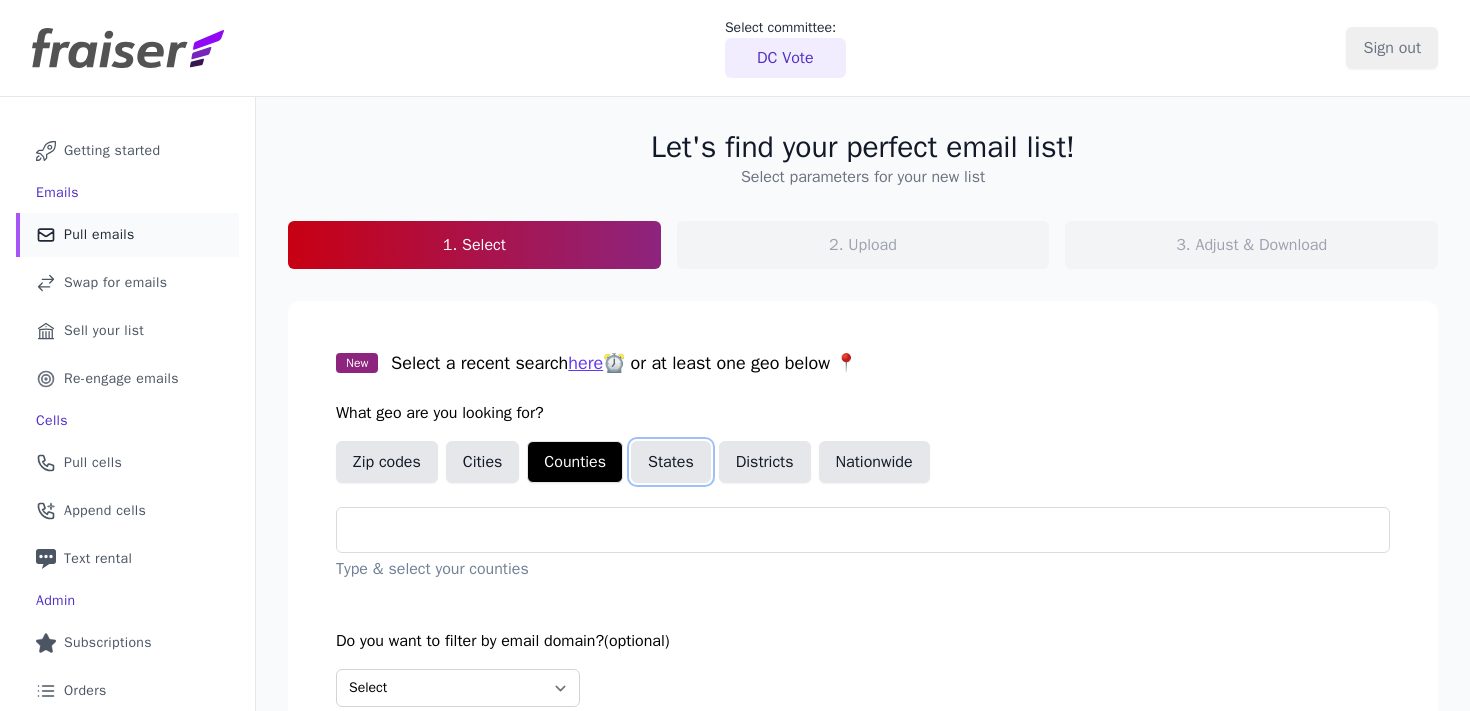 click on "States" at bounding box center [671, 462] 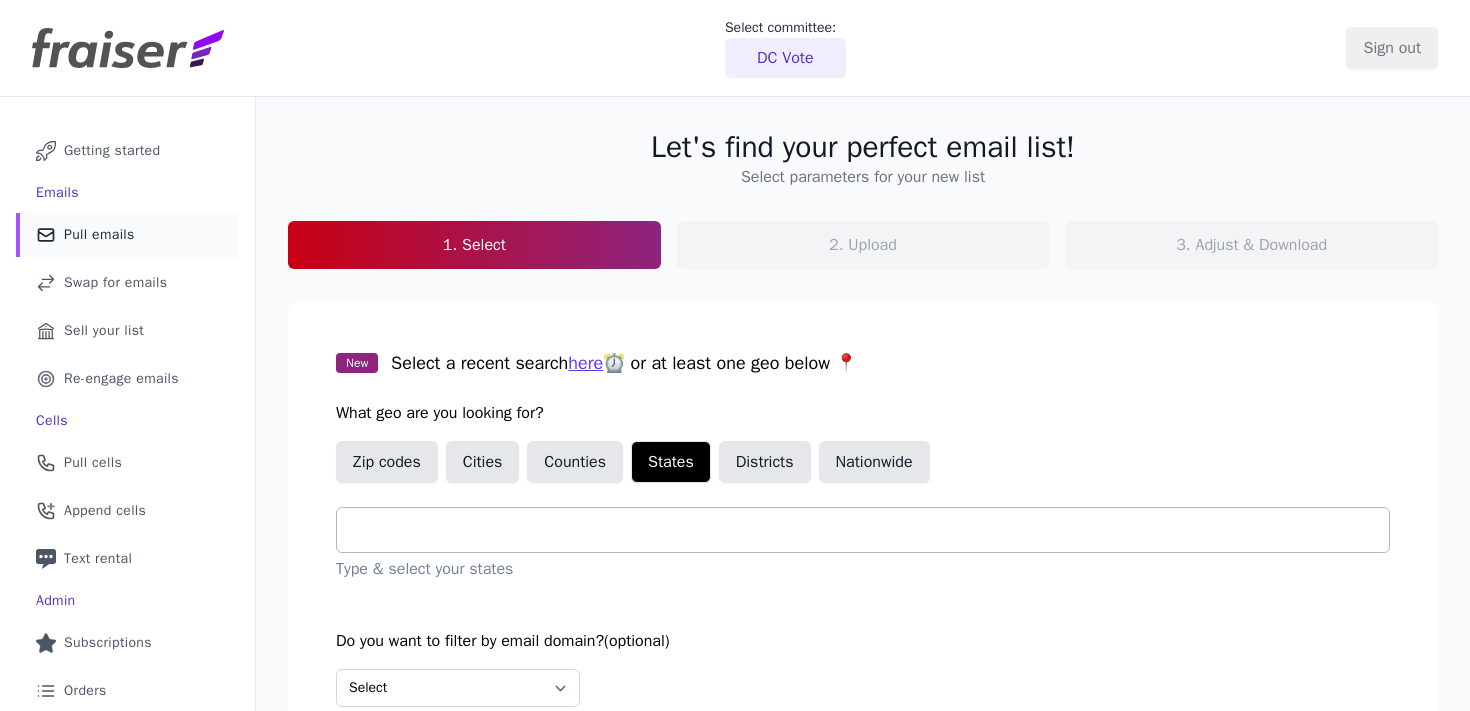 click at bounding box center [871, 530] 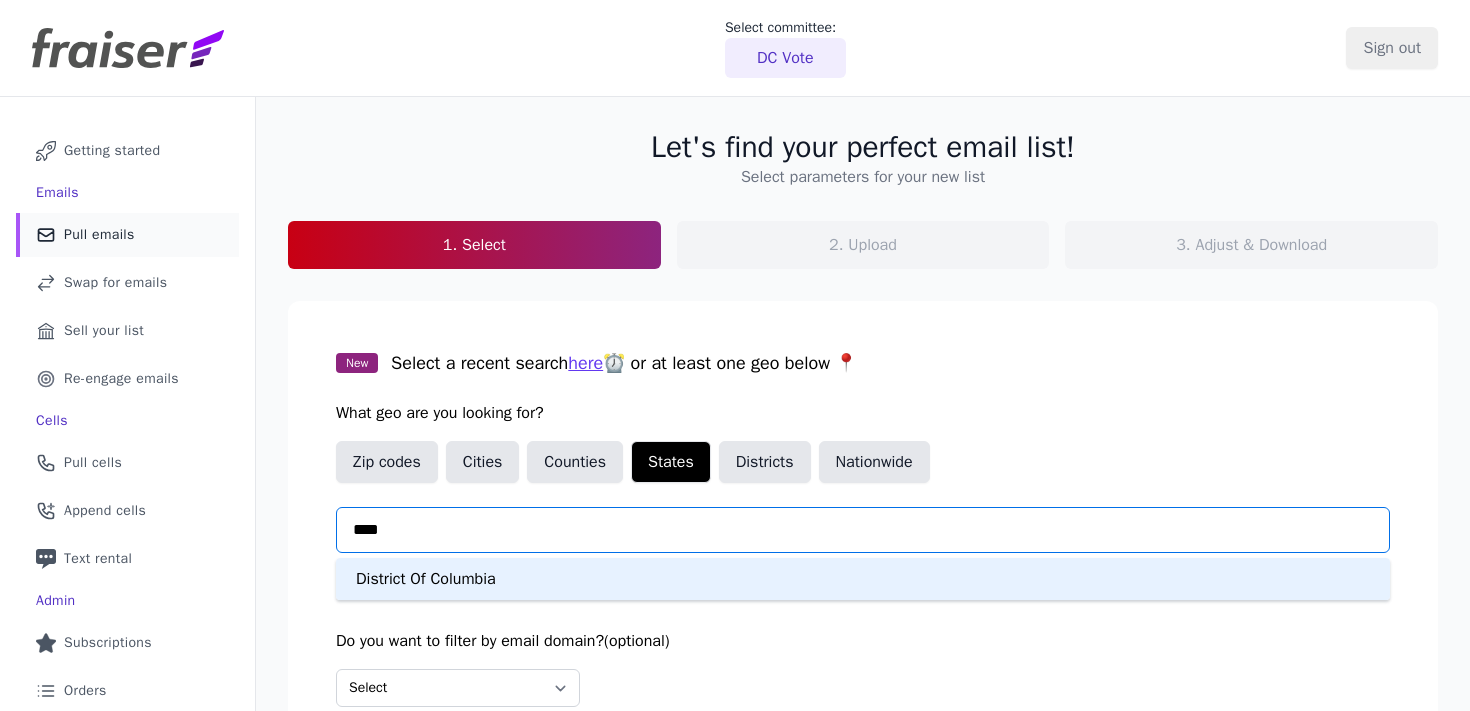 type on "*****" 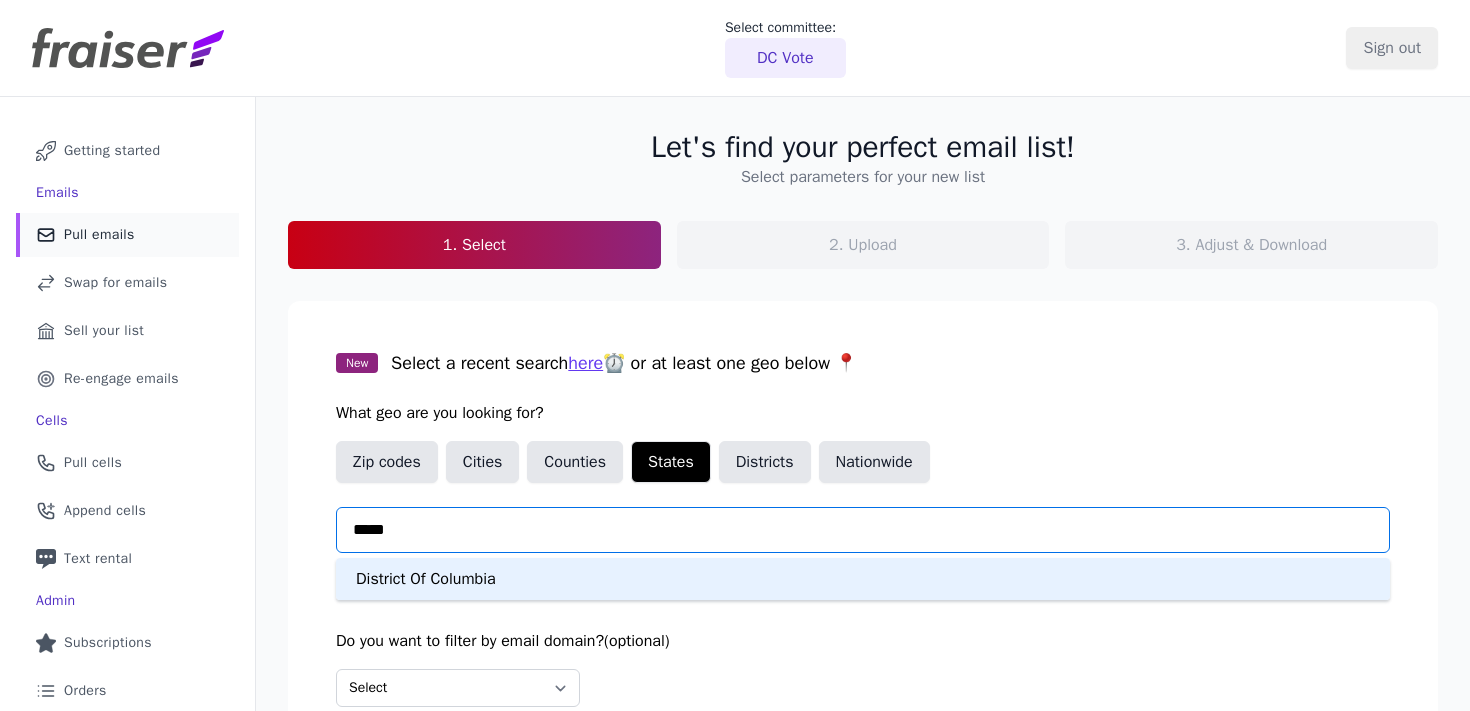 click on "District Of Columbia" at bounding box center (863, 579) 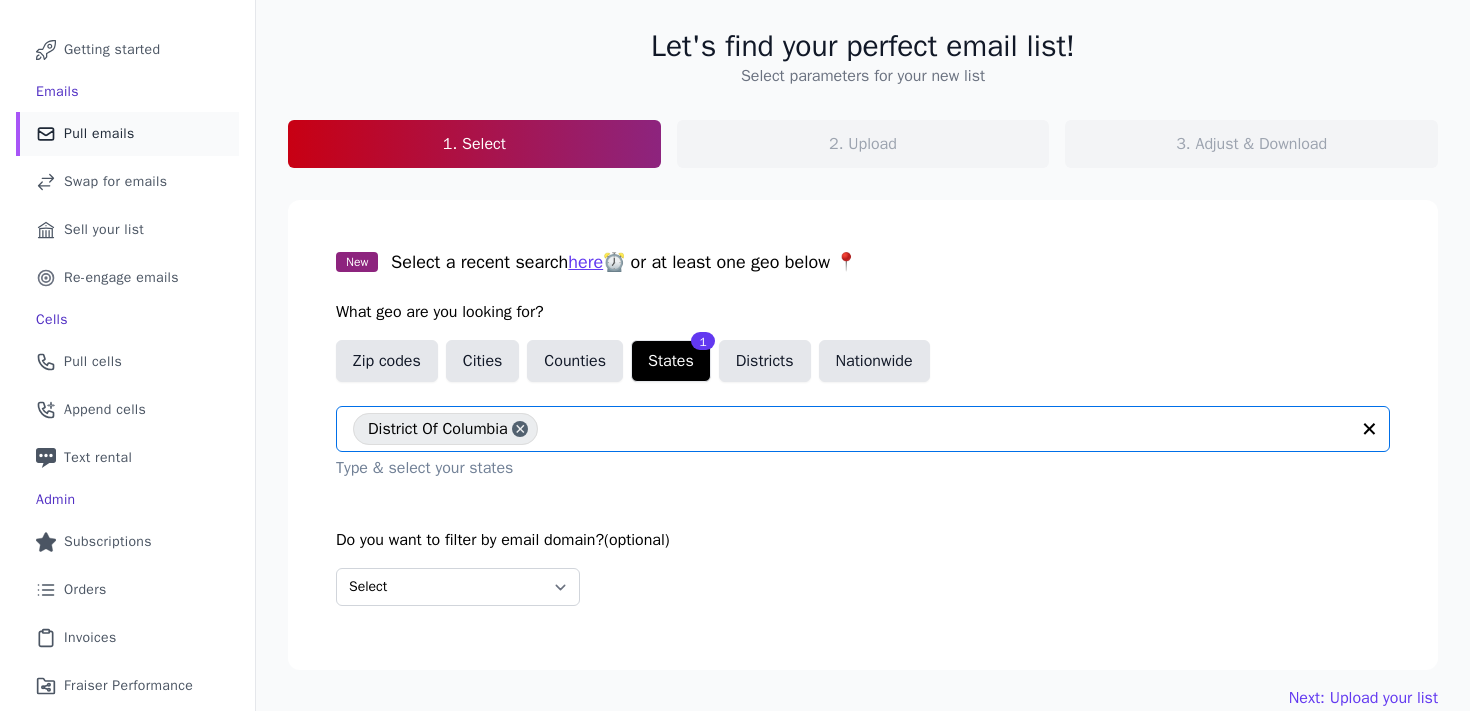 scroll, scrollTop: 143, scrollLeft: 0, axis: vertical 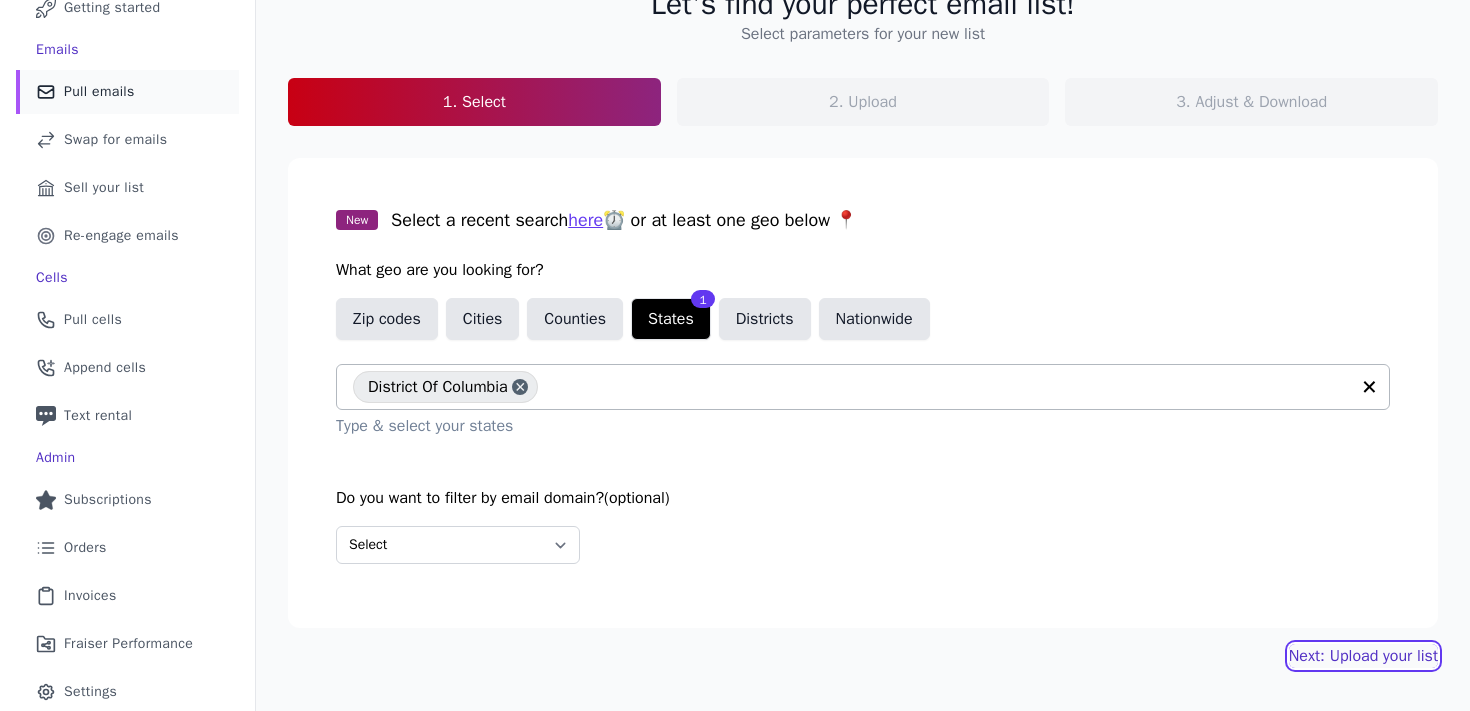 click on "Next: Upload your list" at bounding box center (1363, 656) 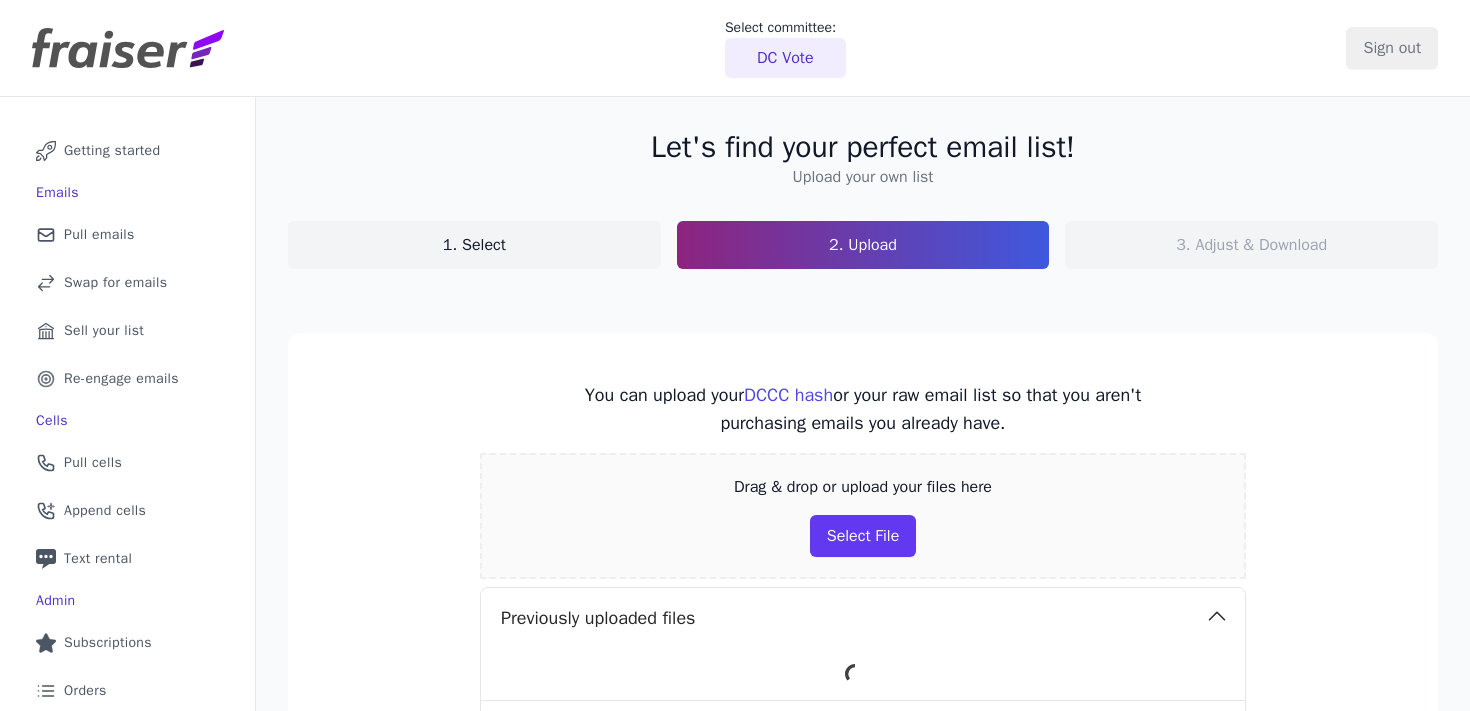 scroll, scrollTop: 0, scrollLeft: 0, axis: both 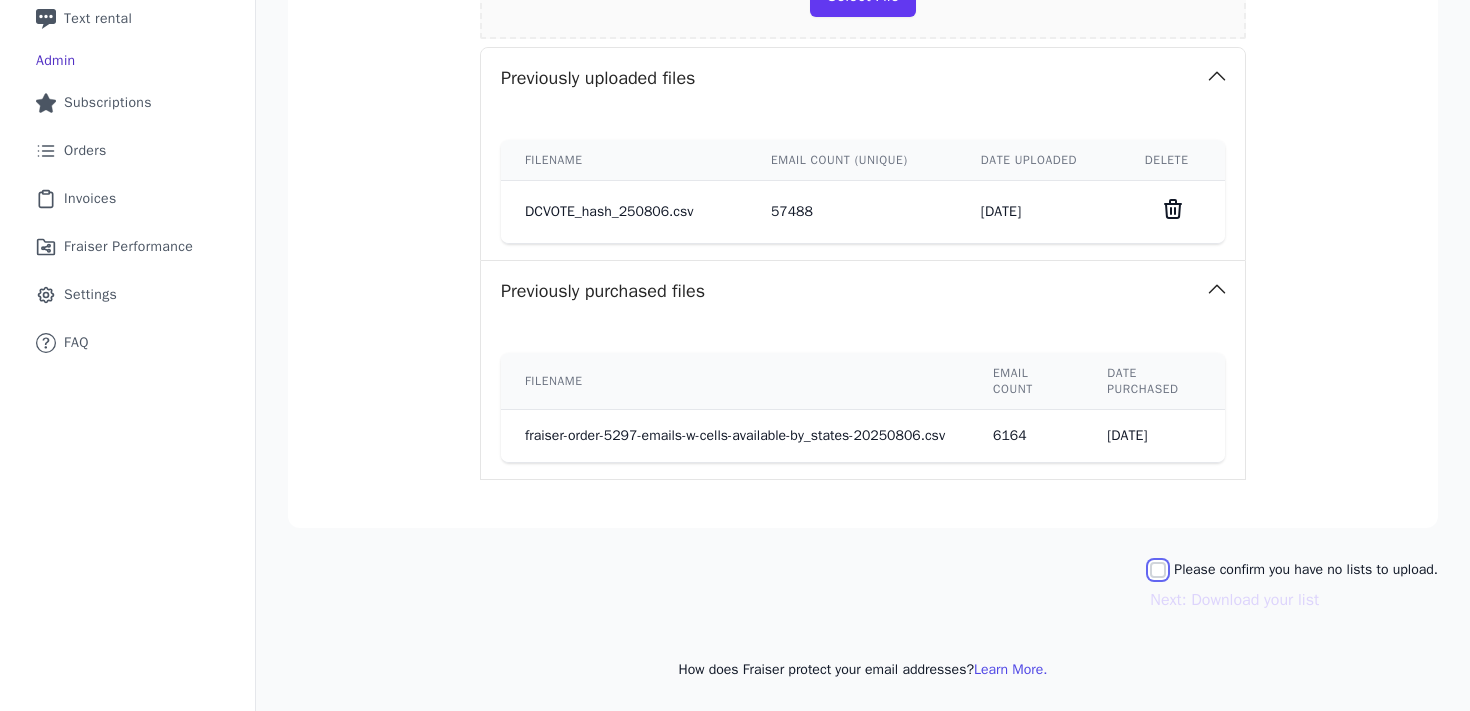 click on "Please confirm you have no lists to upload." at bounding box center [1158, 570] 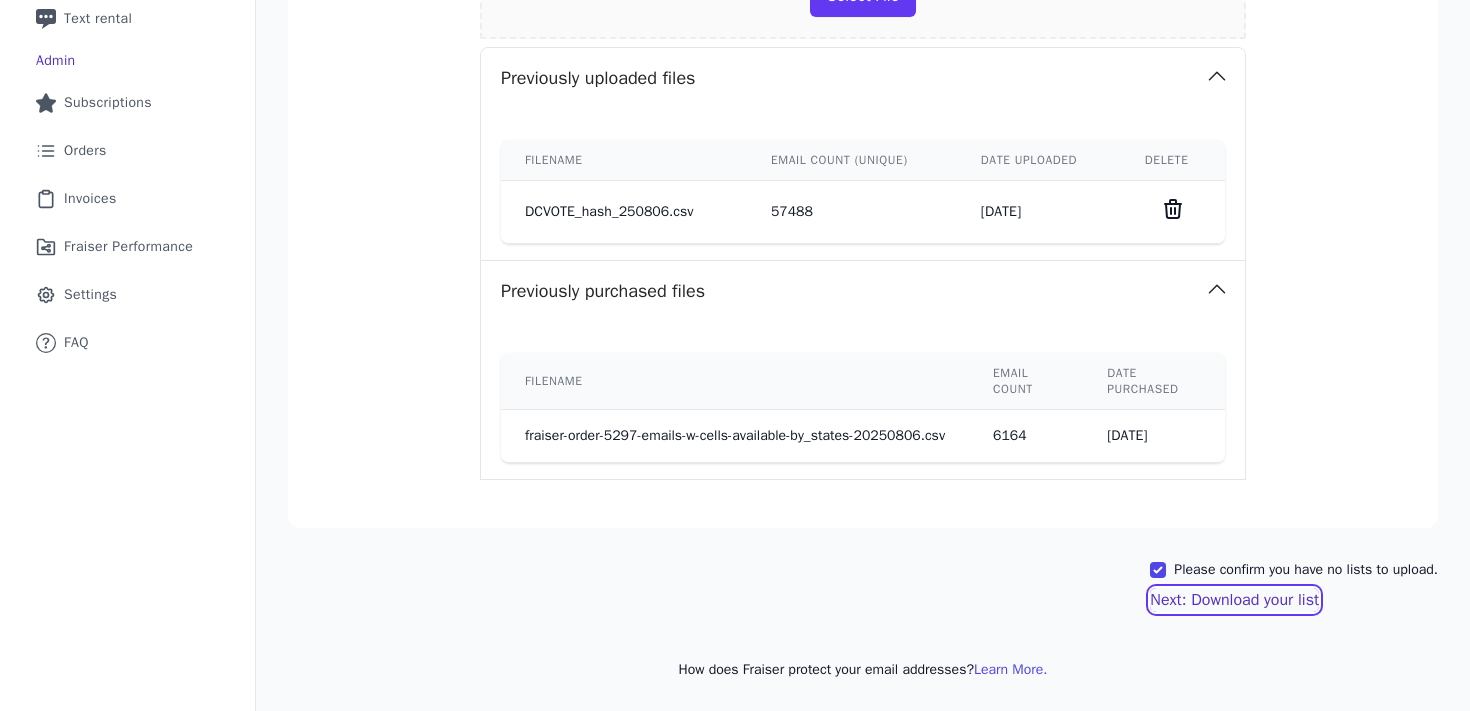 click on "Next: Download your list" at bounding box center (1234, 600) 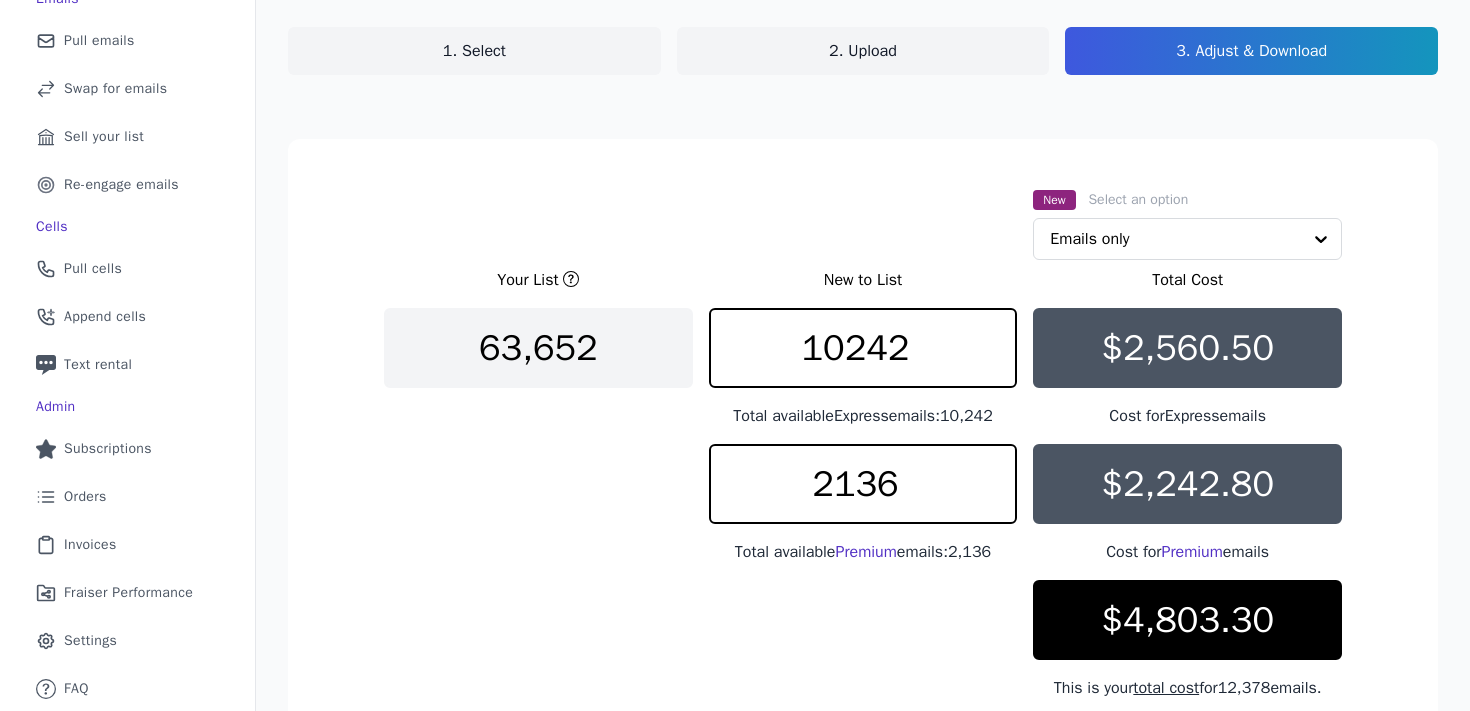 scroll, scrollTop: 417, scrollLeft: 0, axis: vertical 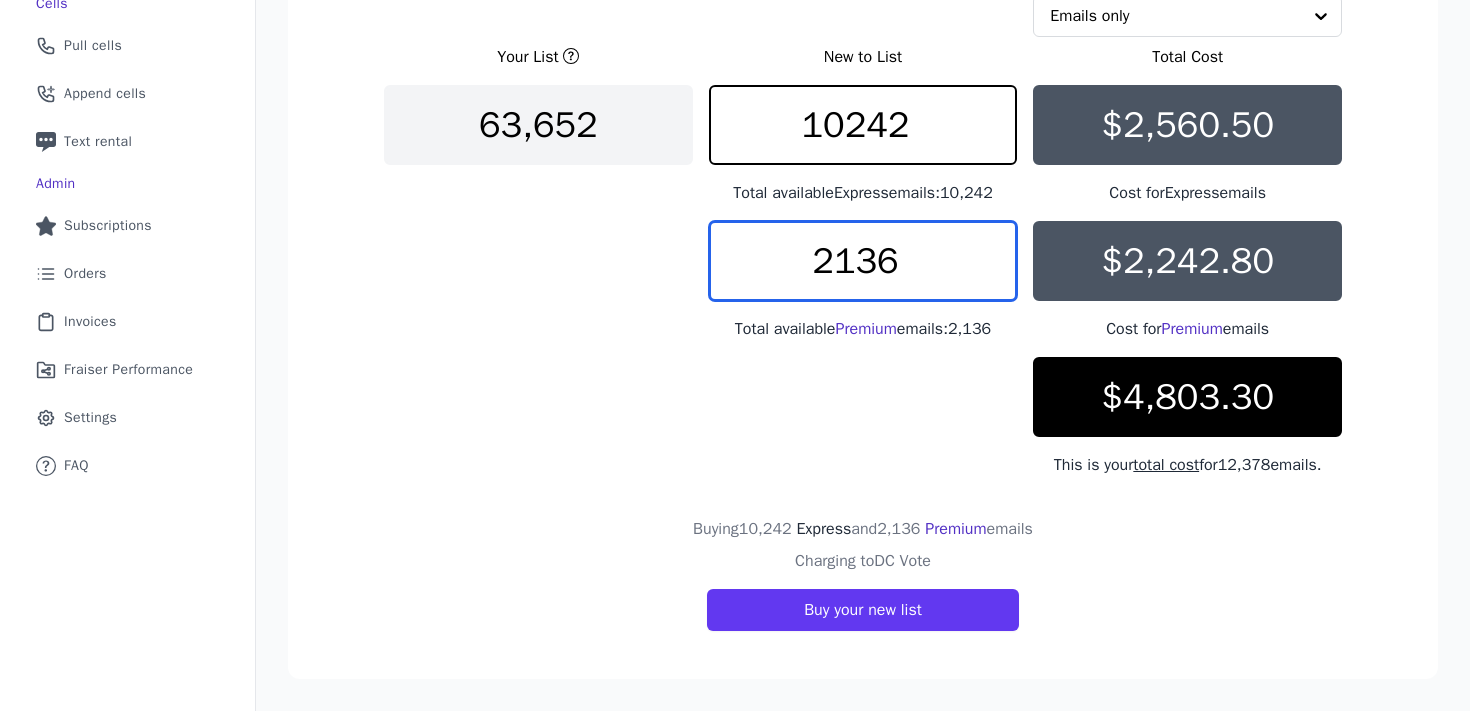 drag, startPoint x: 901, startPoint y: 259, endPoint x: 804, endPoint y: 269, distance: 97.5141 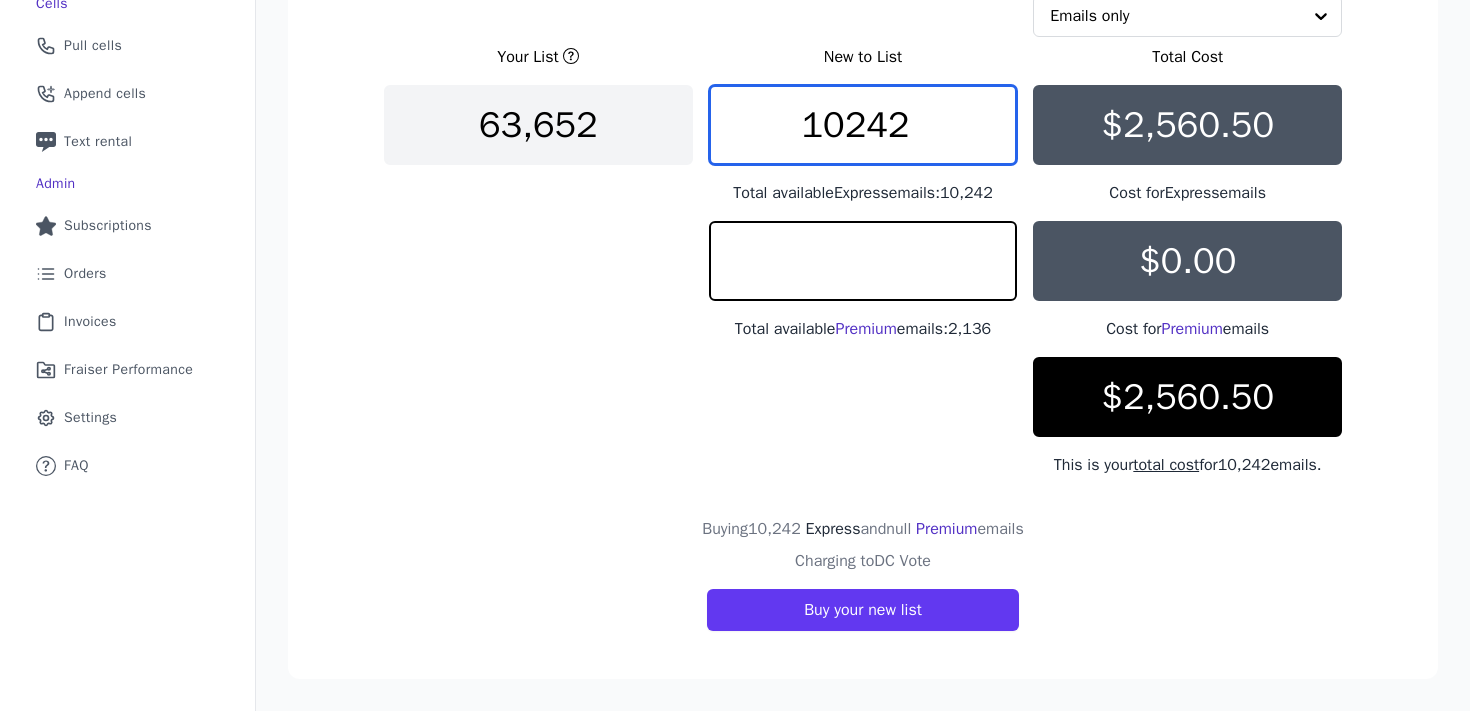 type on "0" 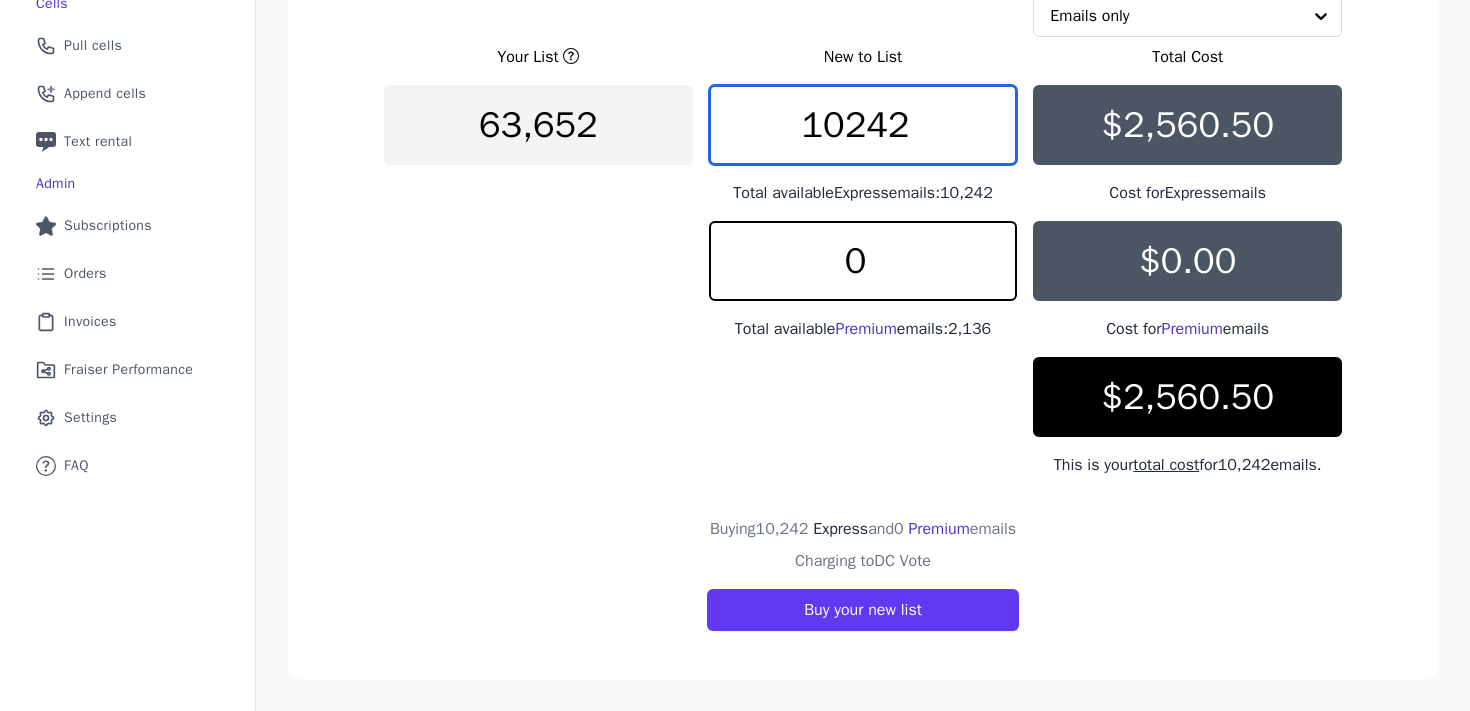 click on "10242" at bounding box center [863, 125] 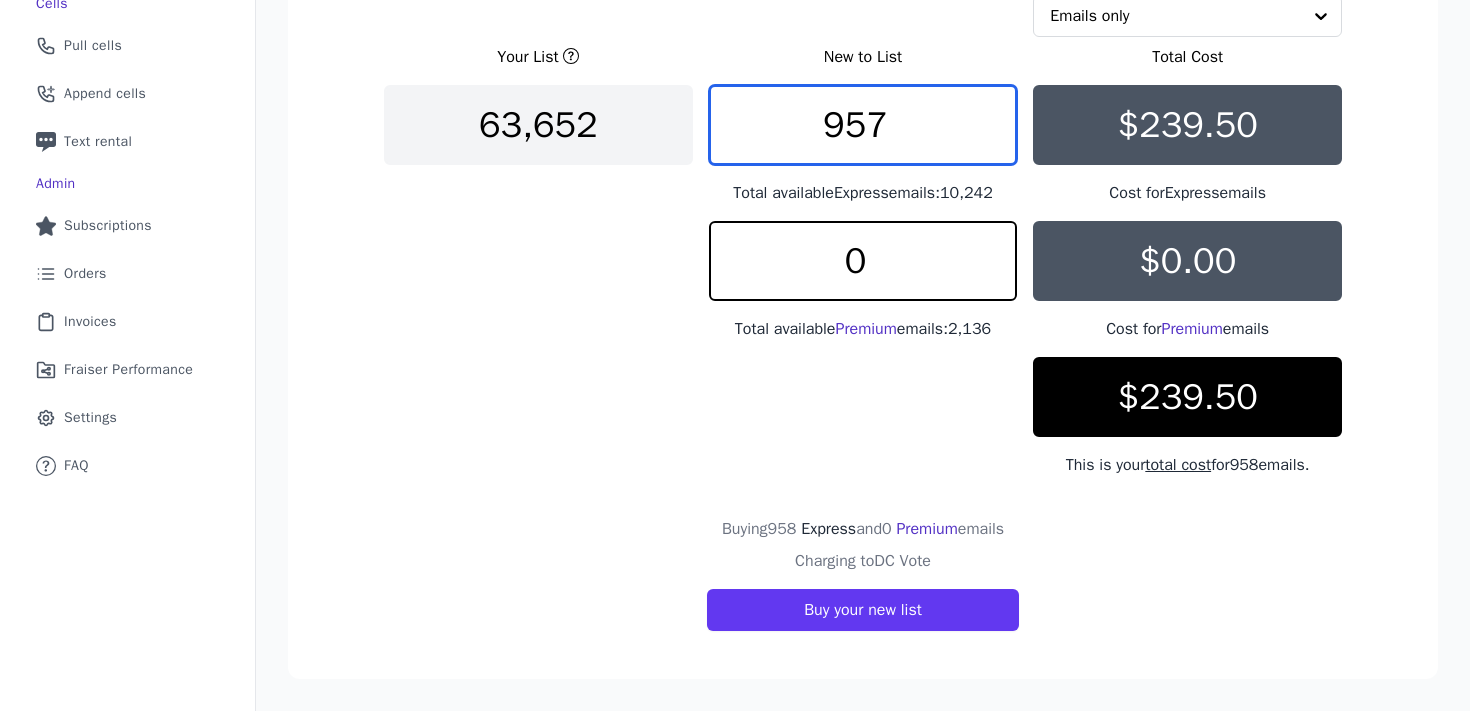 click on "957" at bounding box center [863, 125] 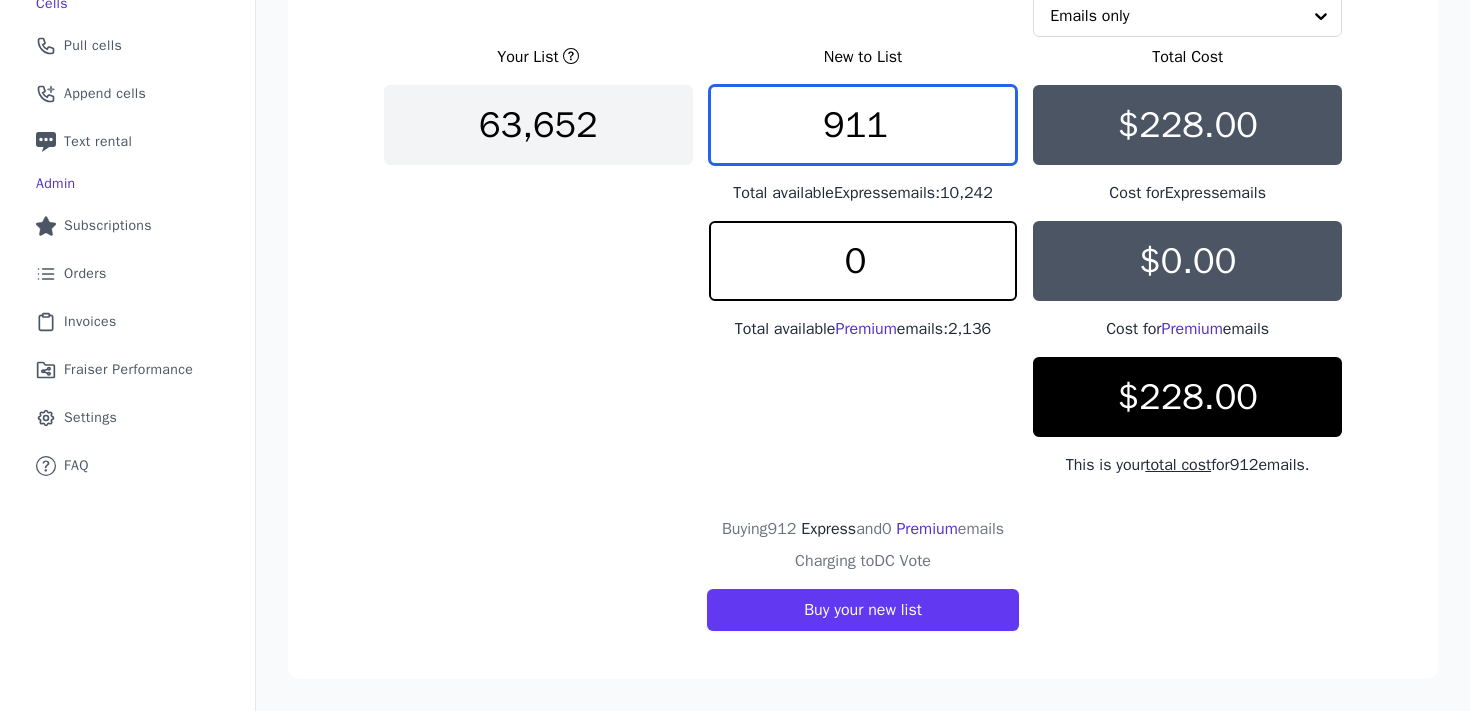 click on "911" at bounding box center (863, 125) 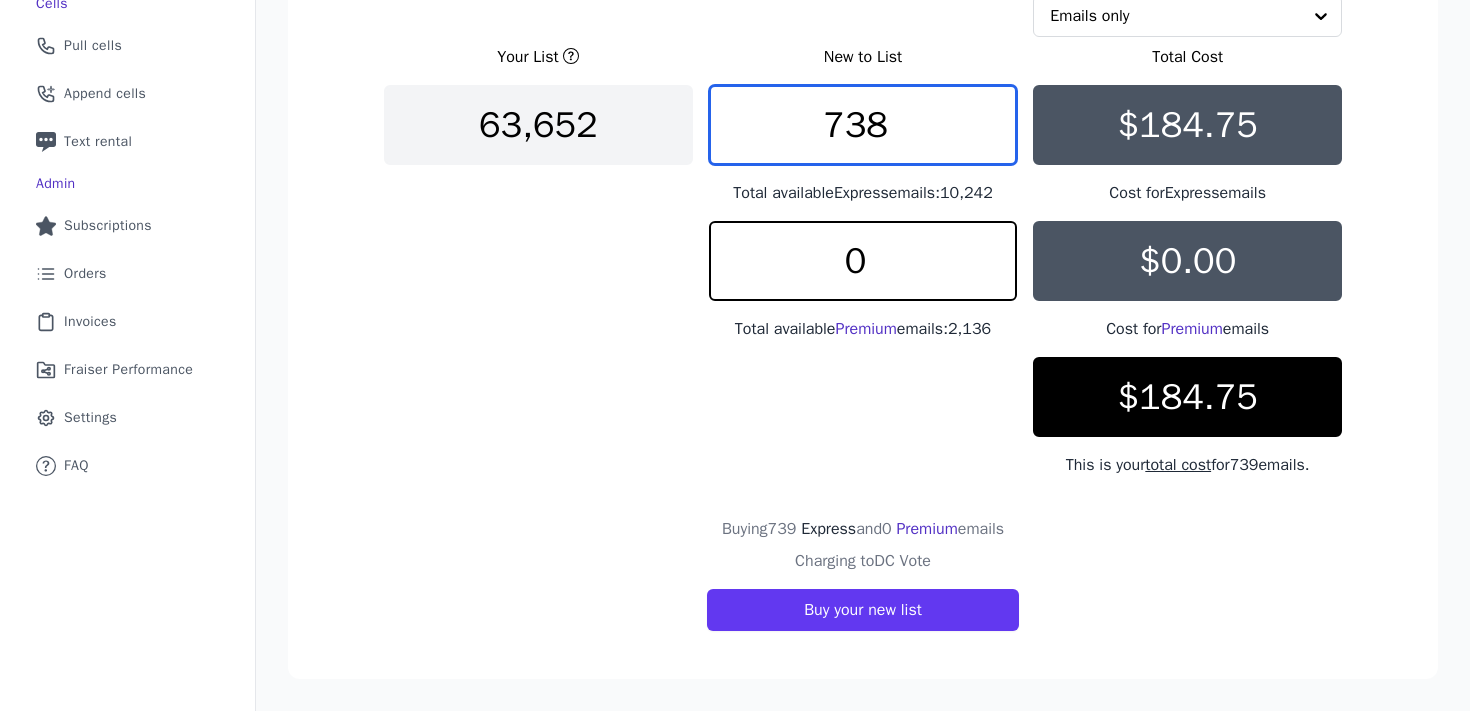 click on "738" at bounding box center (863, 125) 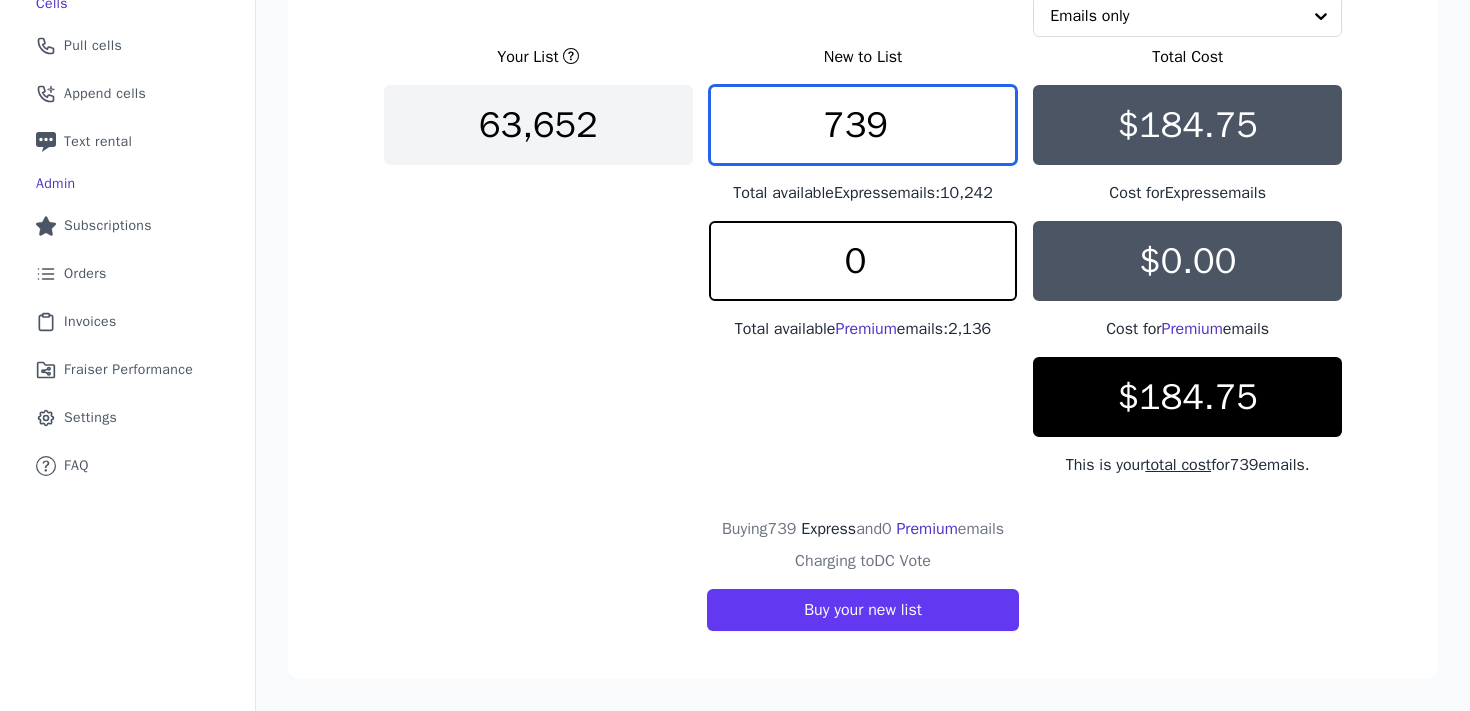 type on "739" 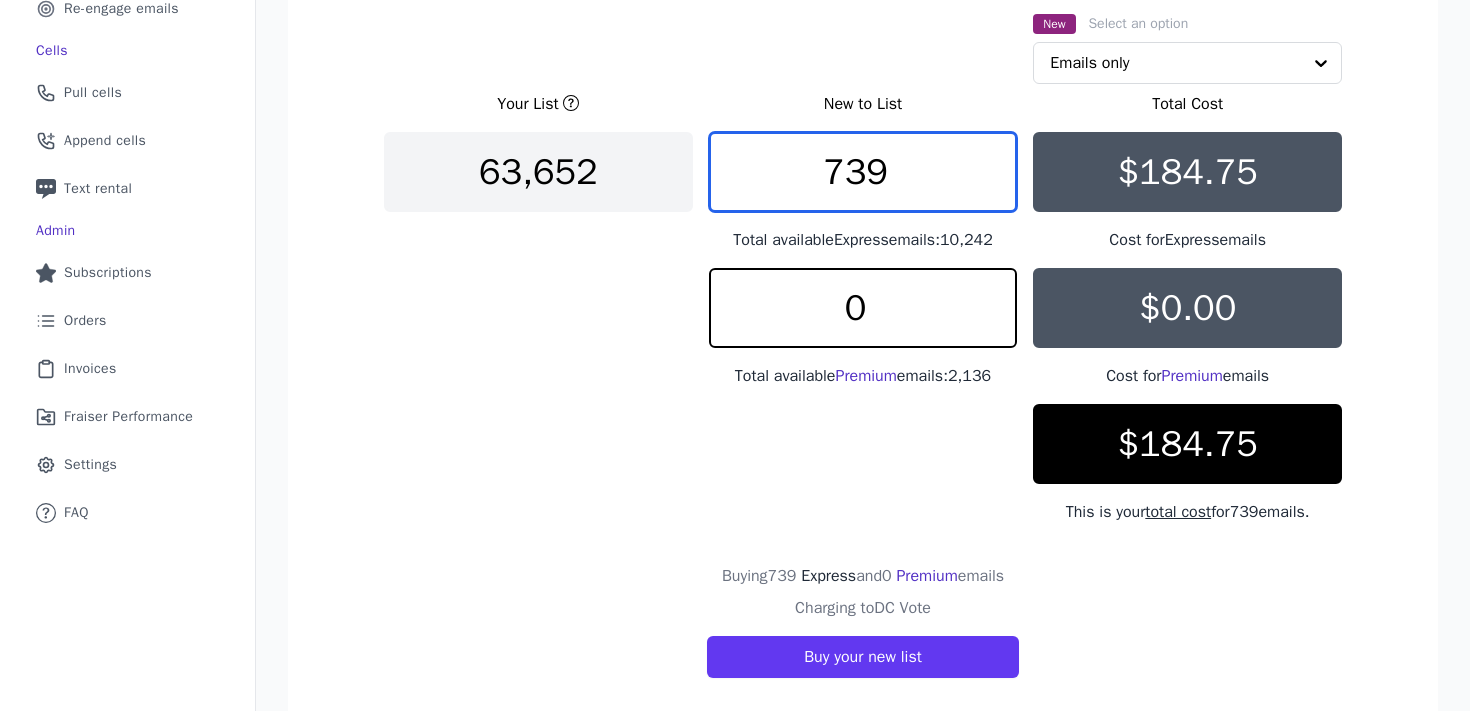 scroll, scrollTop: 367, scrollLeft: 0, axis: vertical 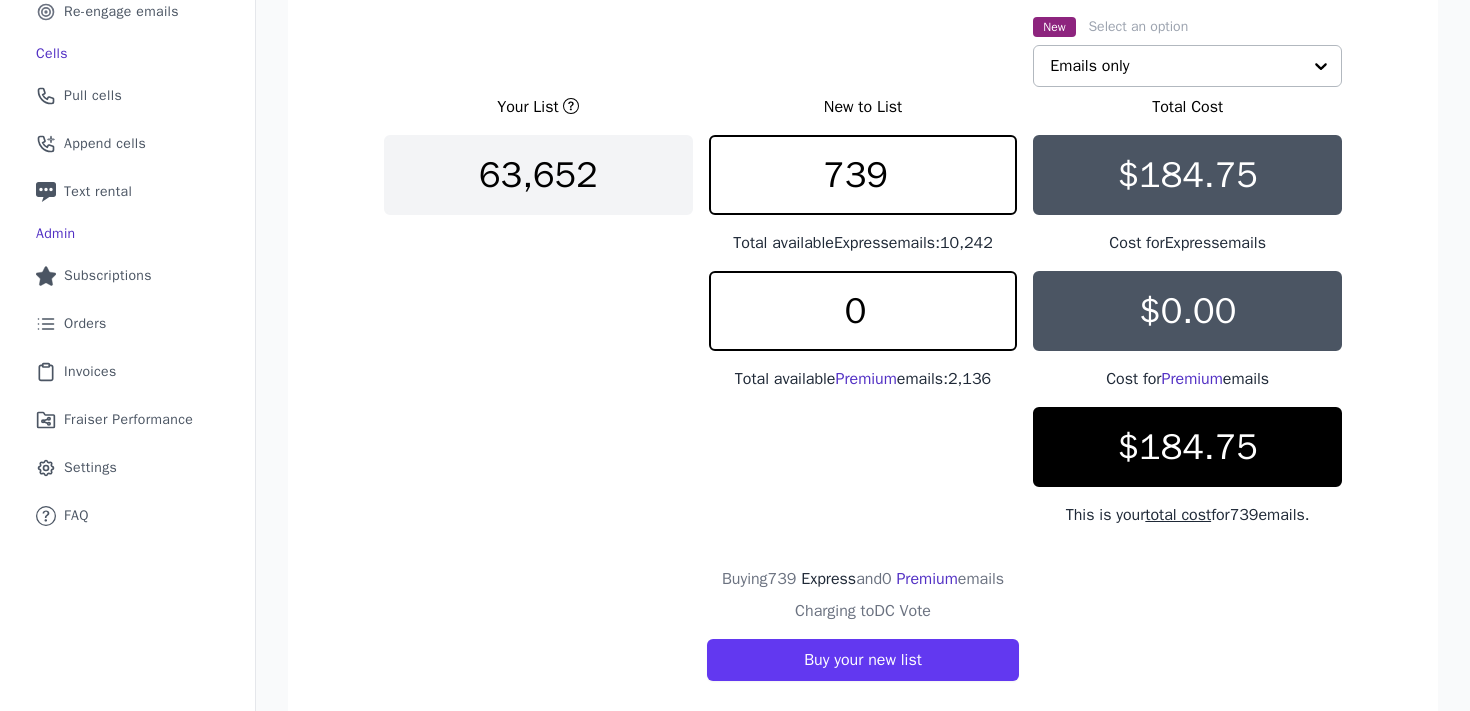 click 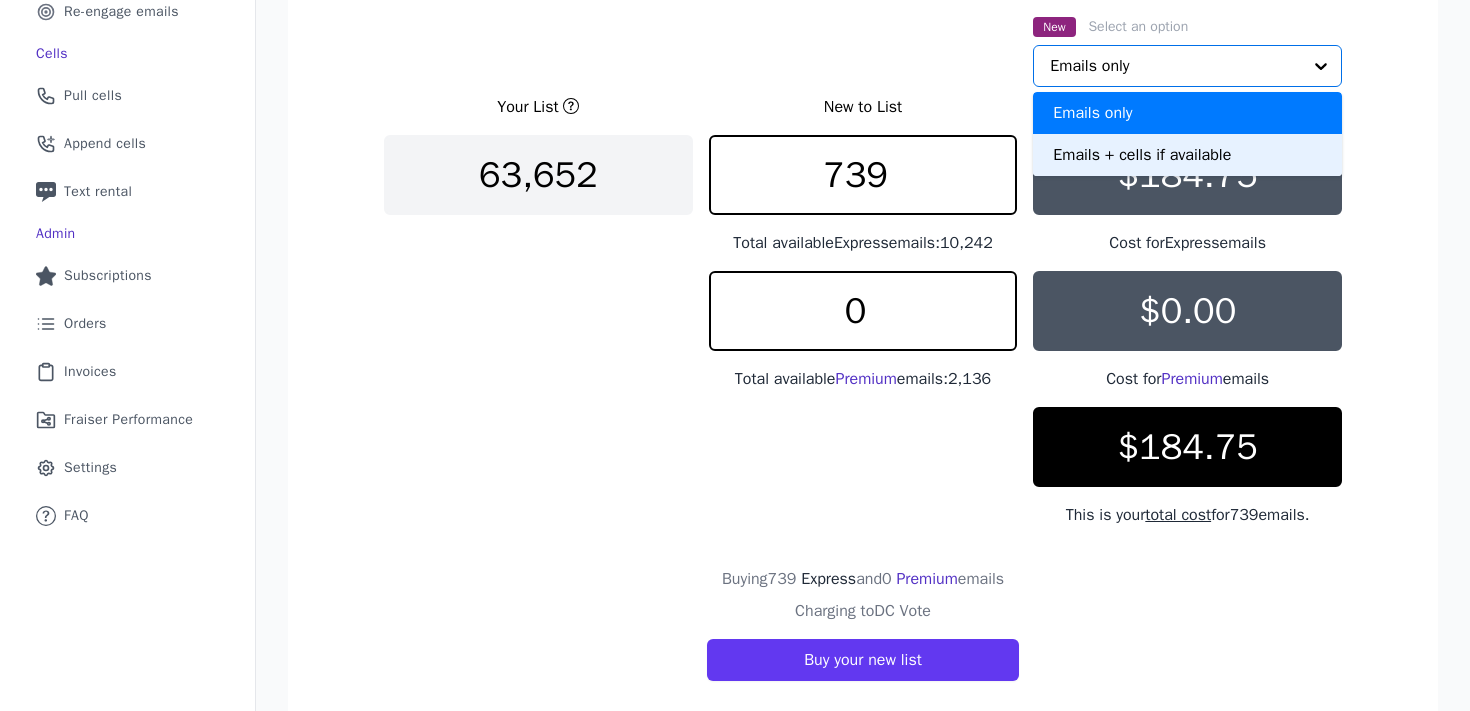click on "Emails + cells if available" at bounding box center [1187, 155] 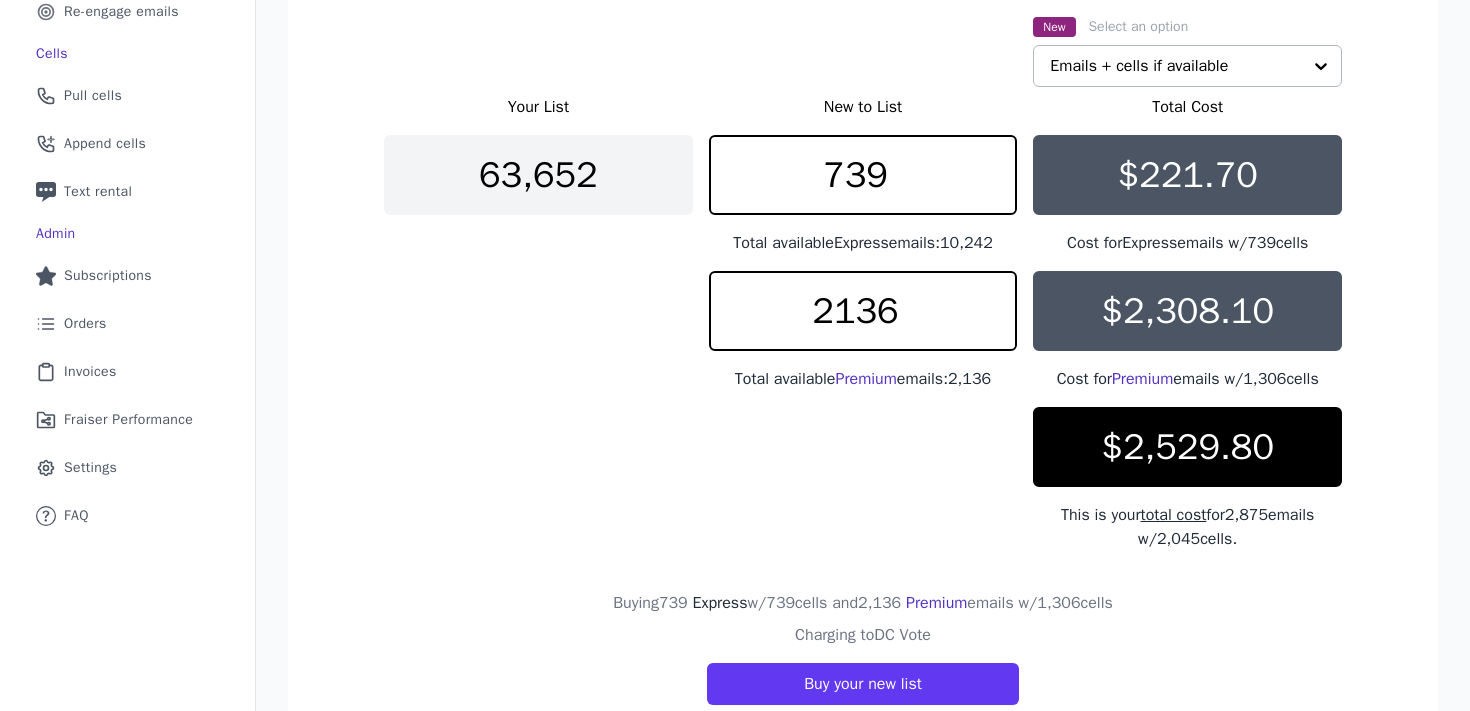 click on "739   Total available  Express  emails:  10,242" at bounding box center (863, 195) 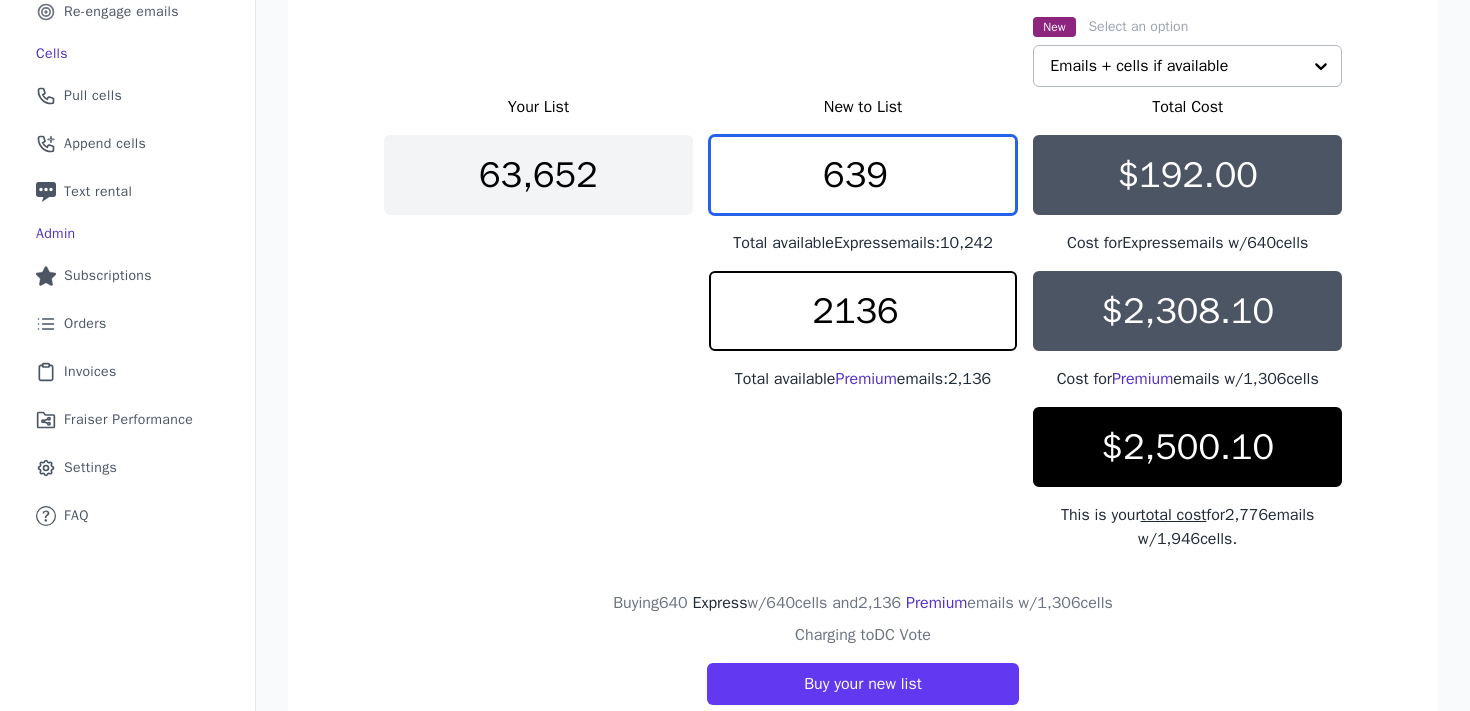 click on "639" at bounding box center (863, 175) 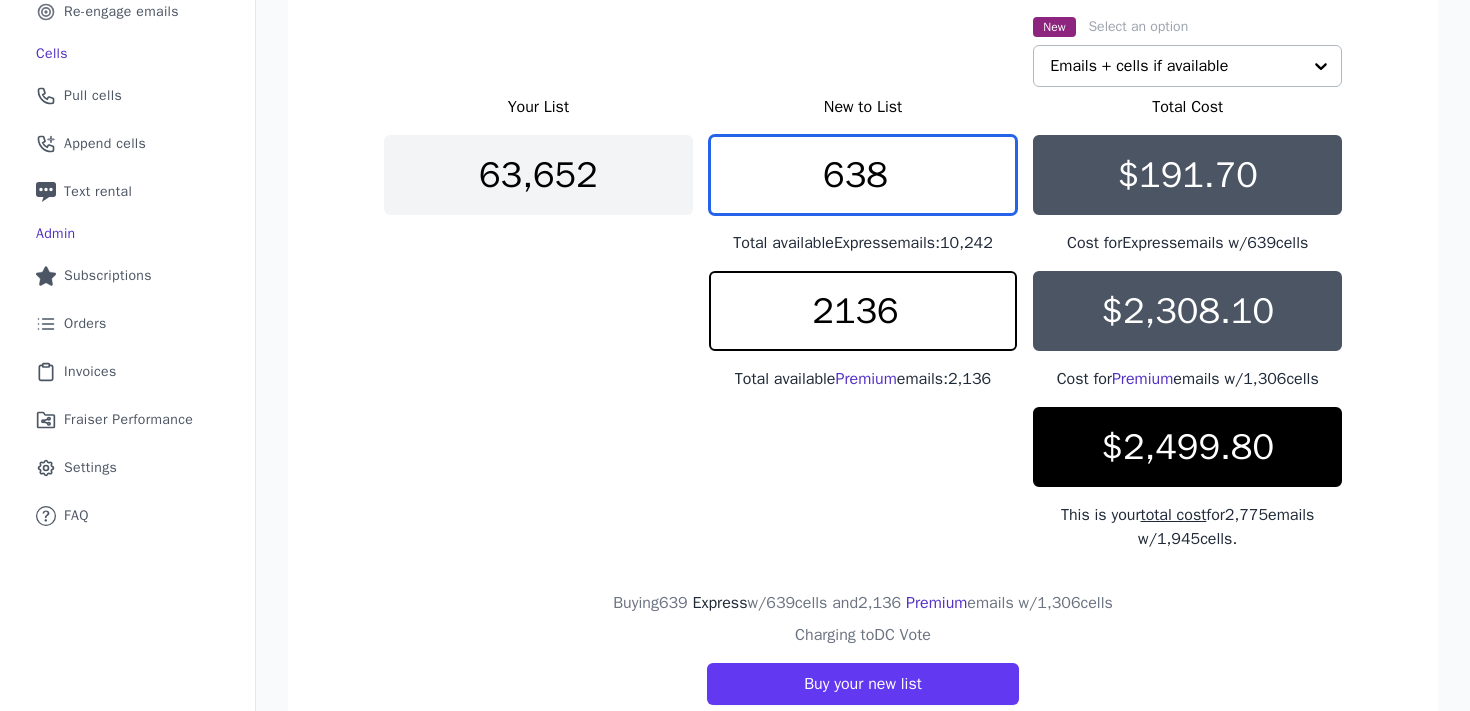 click on "638" at bounding box center (863, 175) 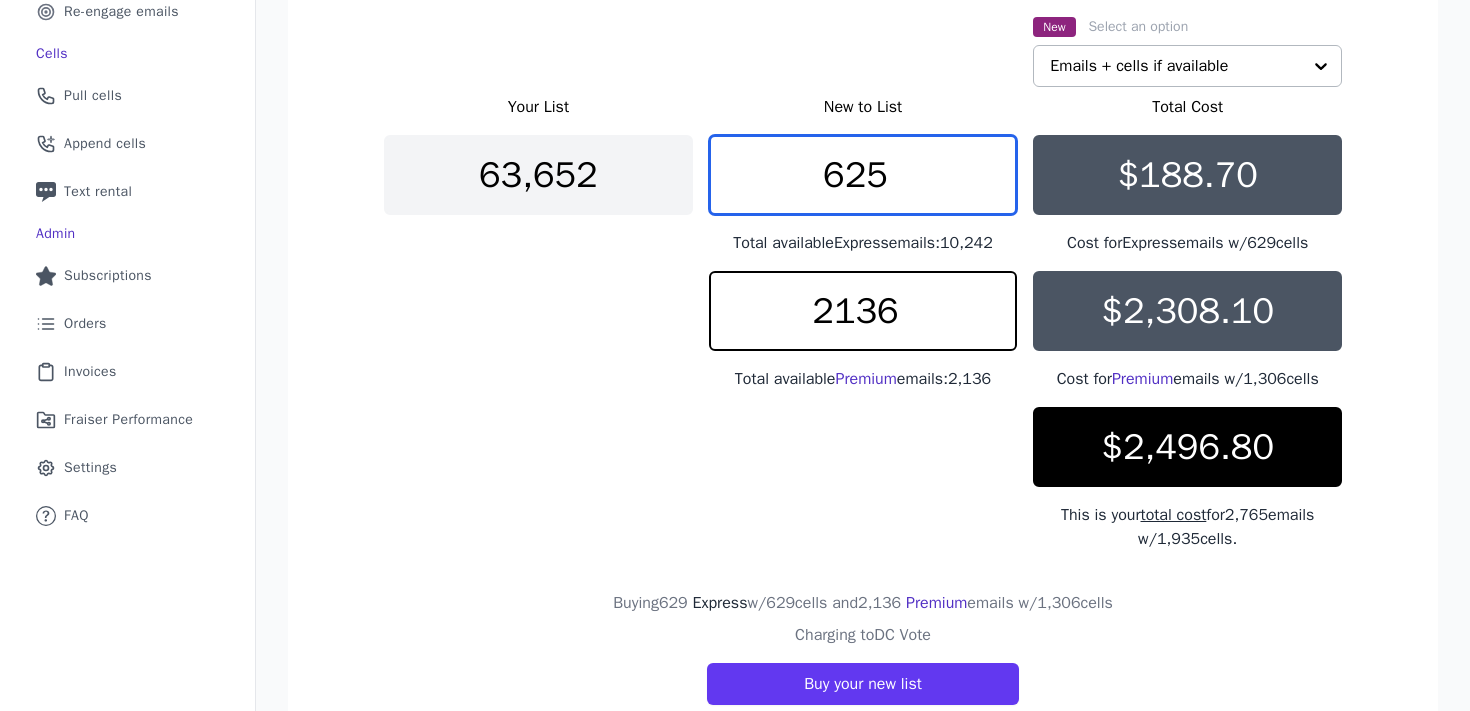 click on "625" at bounding box center [863, 175] 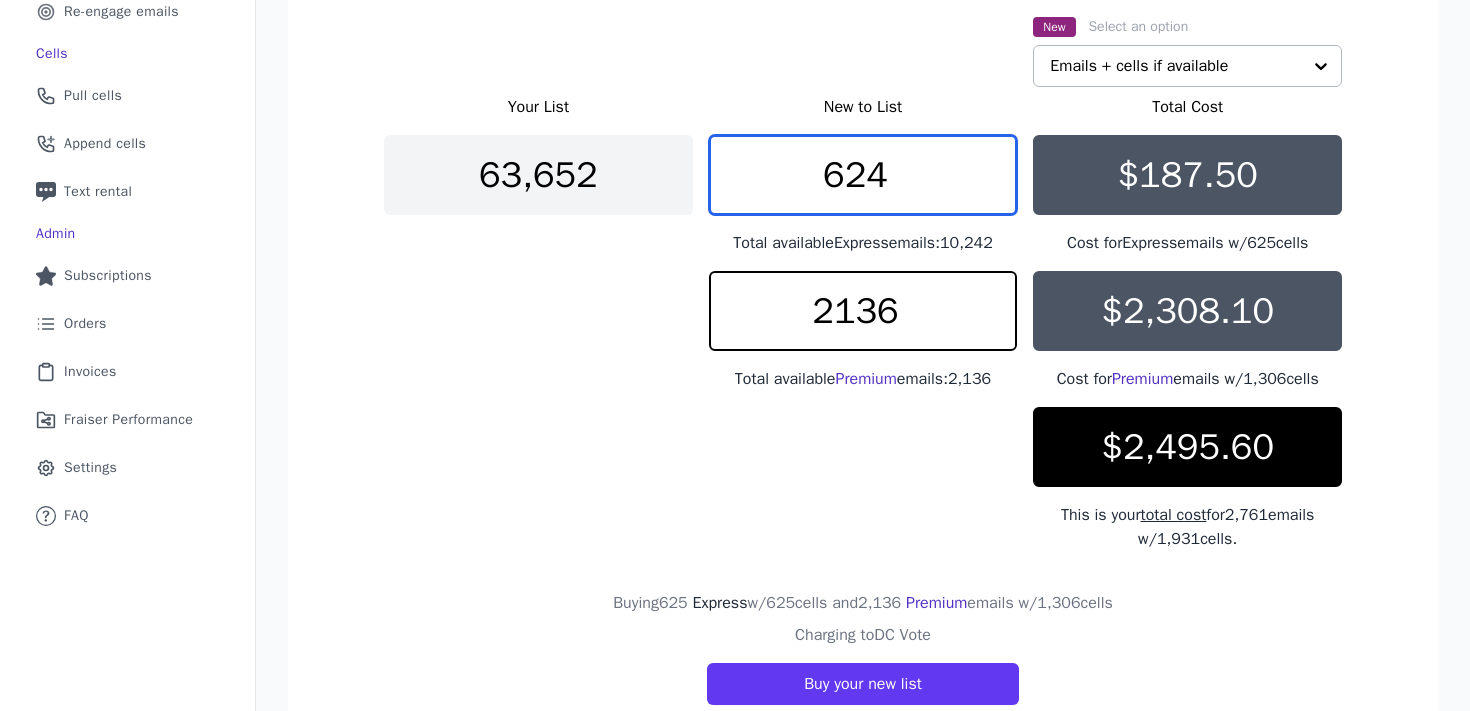 click on "624" at bounding box center (863, 175) 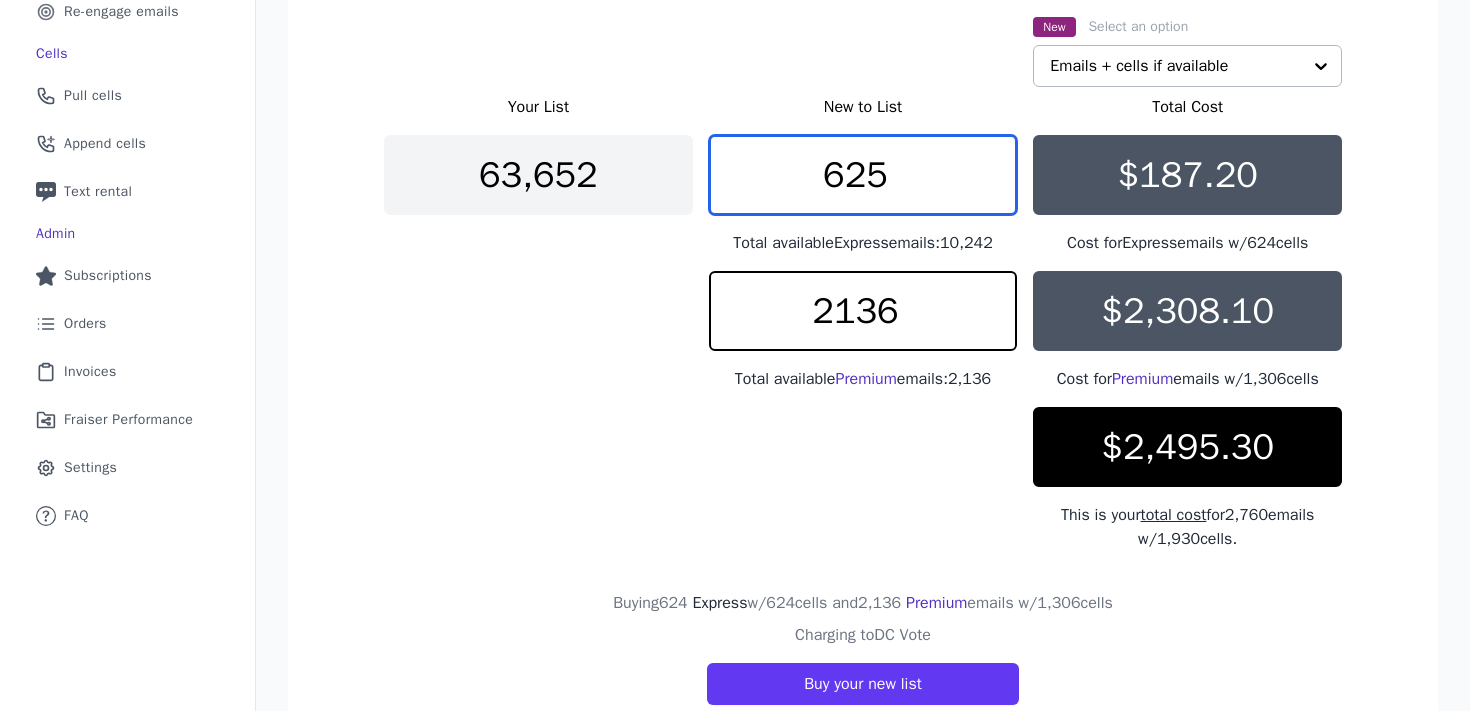 type on "625" 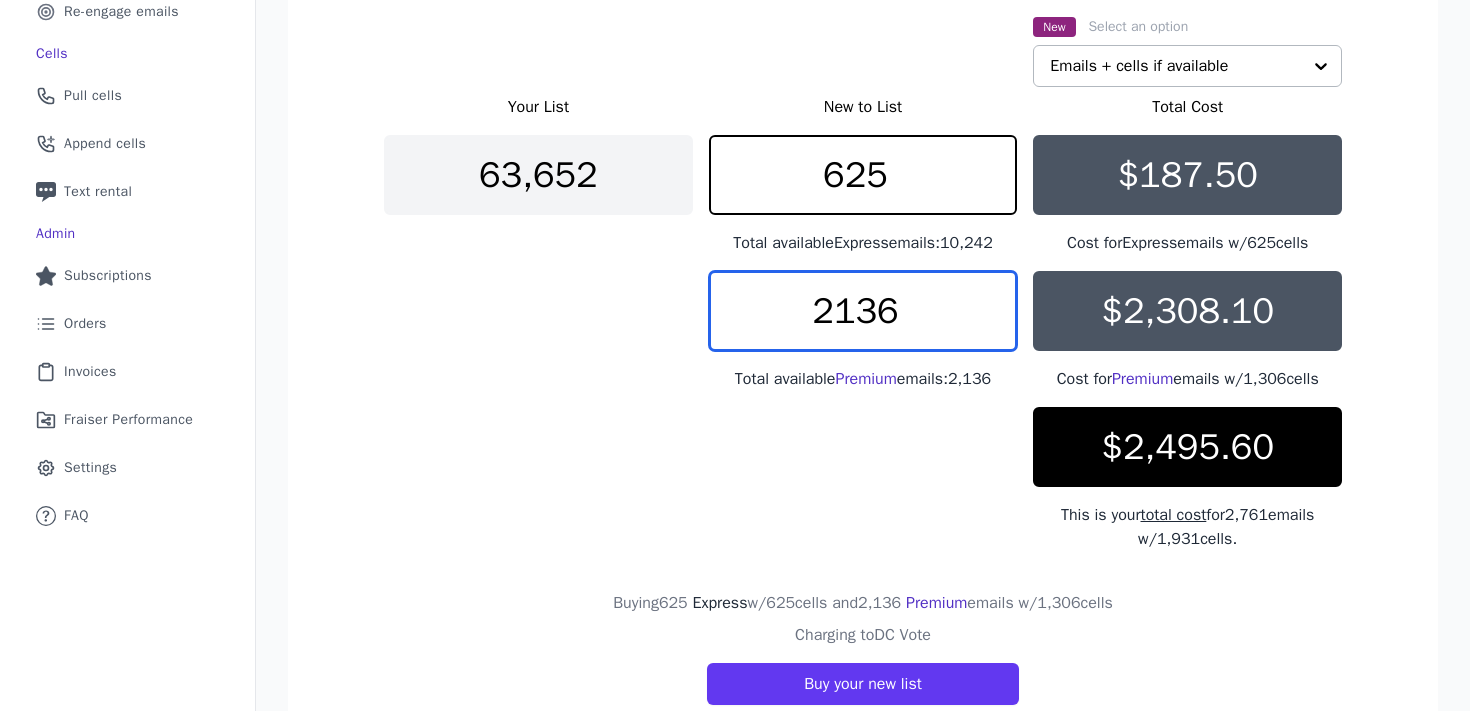 drag, startPoint x: 903, startPoint y: 316, endPoint x: 790, endPoint y: 309, distance: 113.216606 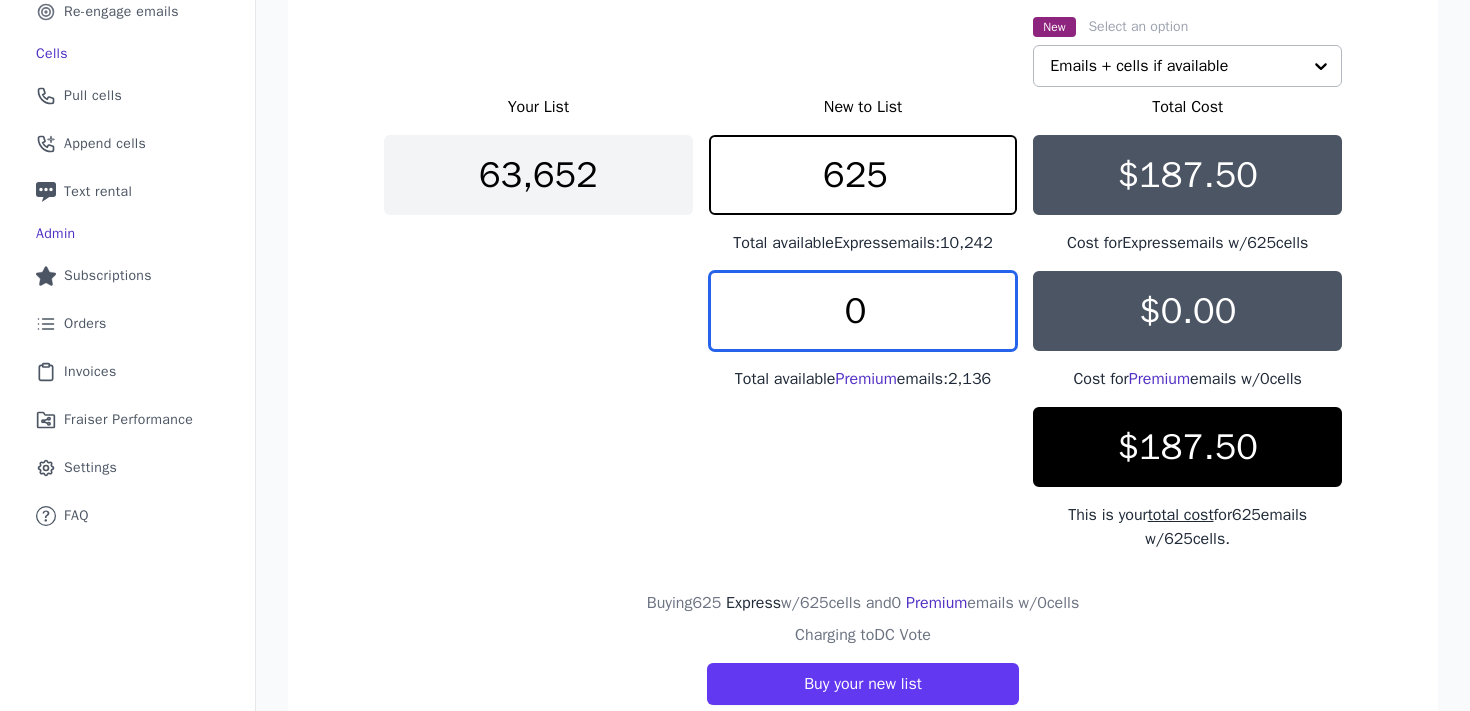 type on "0" 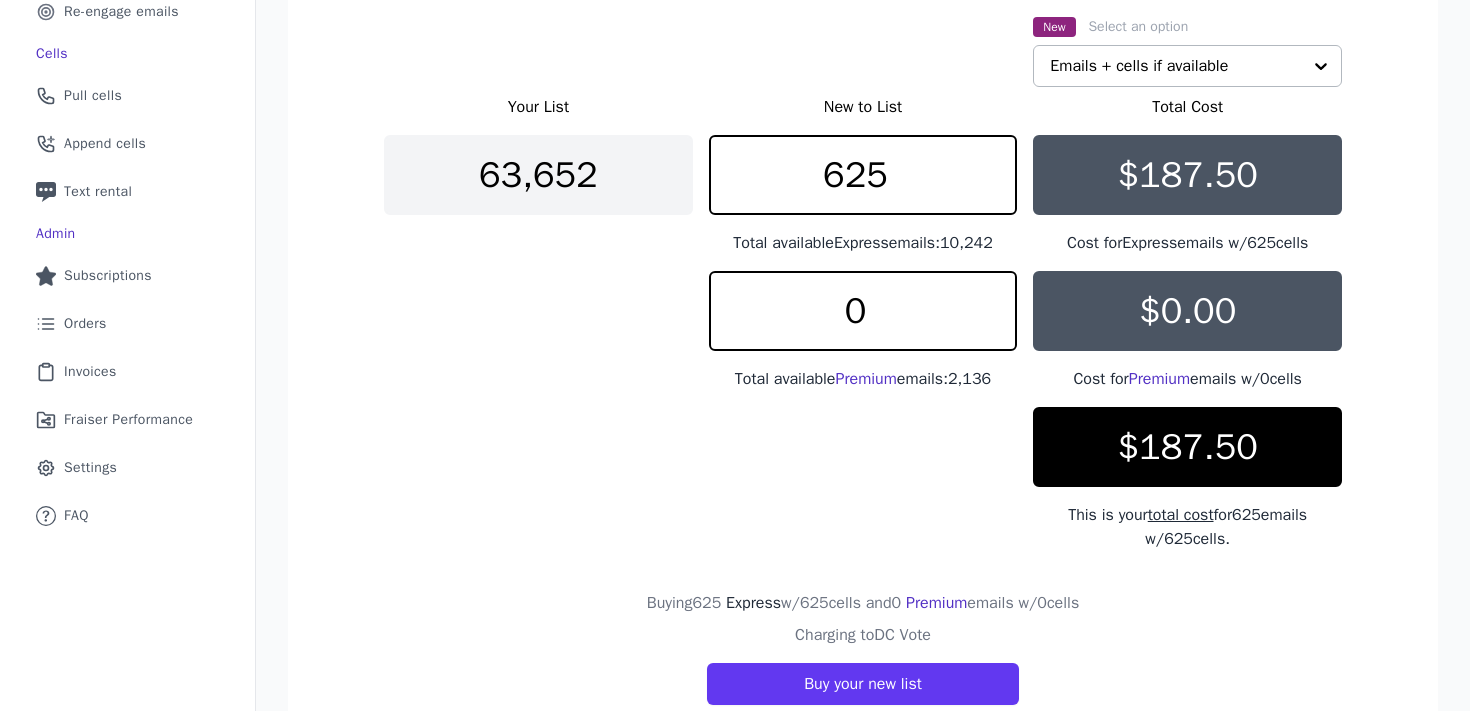 click on "Your List   New to List   Total Cost   63,652   625   Total available  Express  emails:  10,242   $187.50   Cost for  Express  emails w/  625  cells   0   Total available  Premium
emails:  2,136   $0.00   Cost for  Premium  emails w/  0
cells     $187.50   This is your  total cost  for  625
emails w/  625  cells." at bounding box center [863, 323] 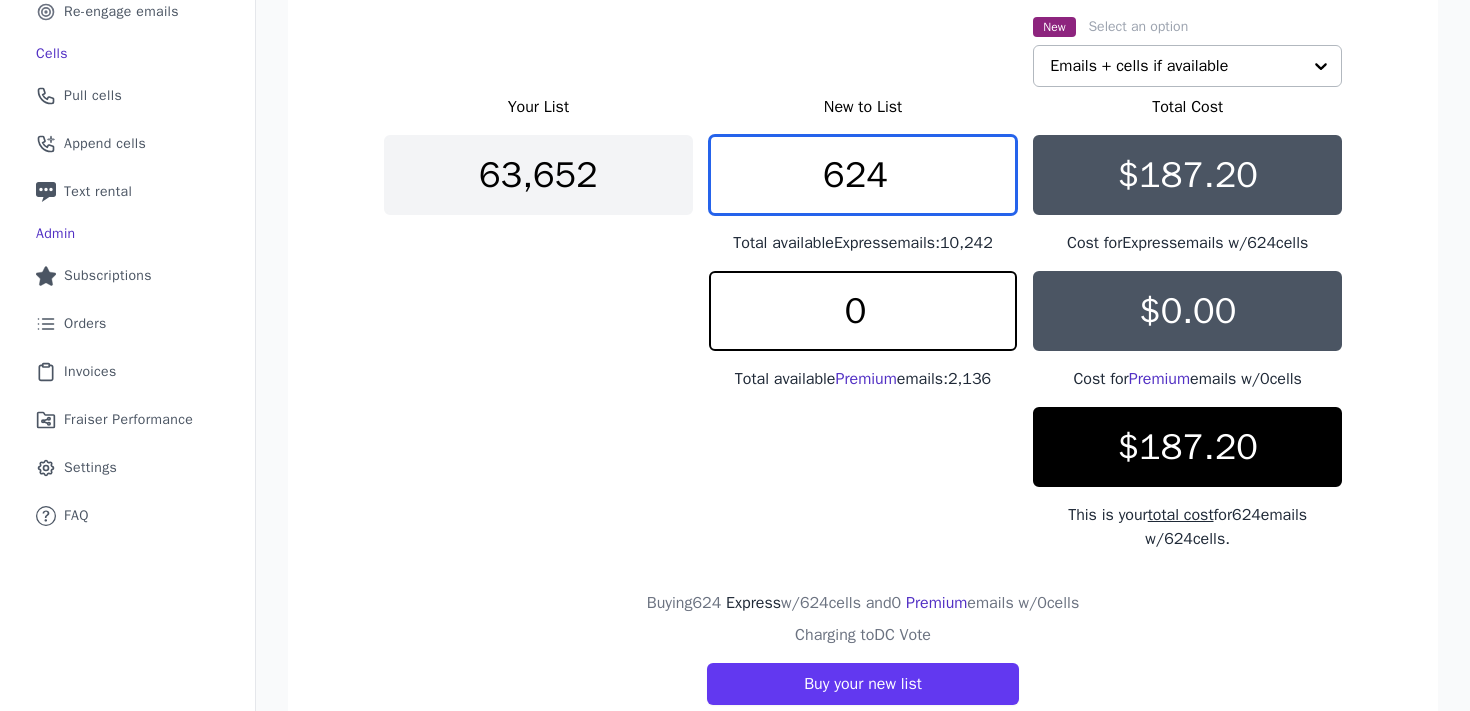 click on "624" at bounding box center (863, 175) 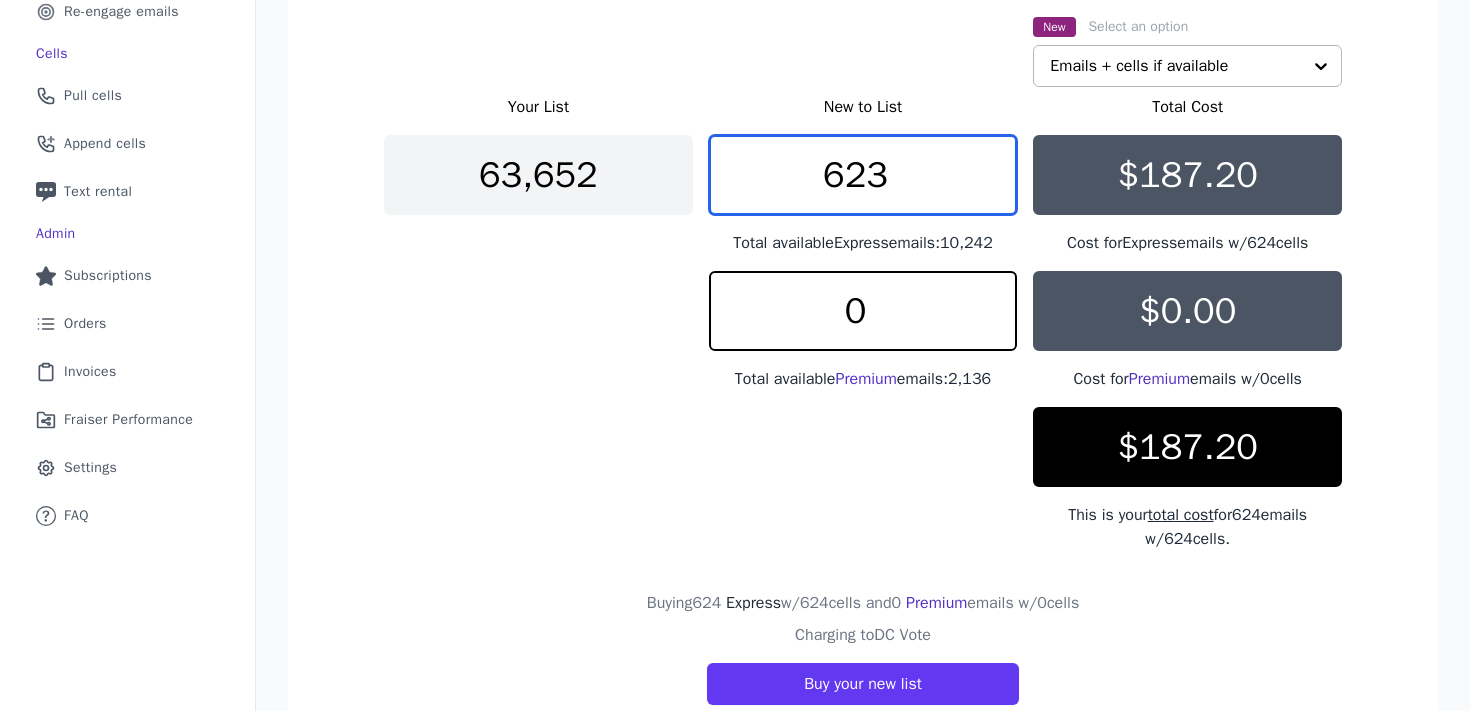 click on "623" at bounding box center (863, 175) 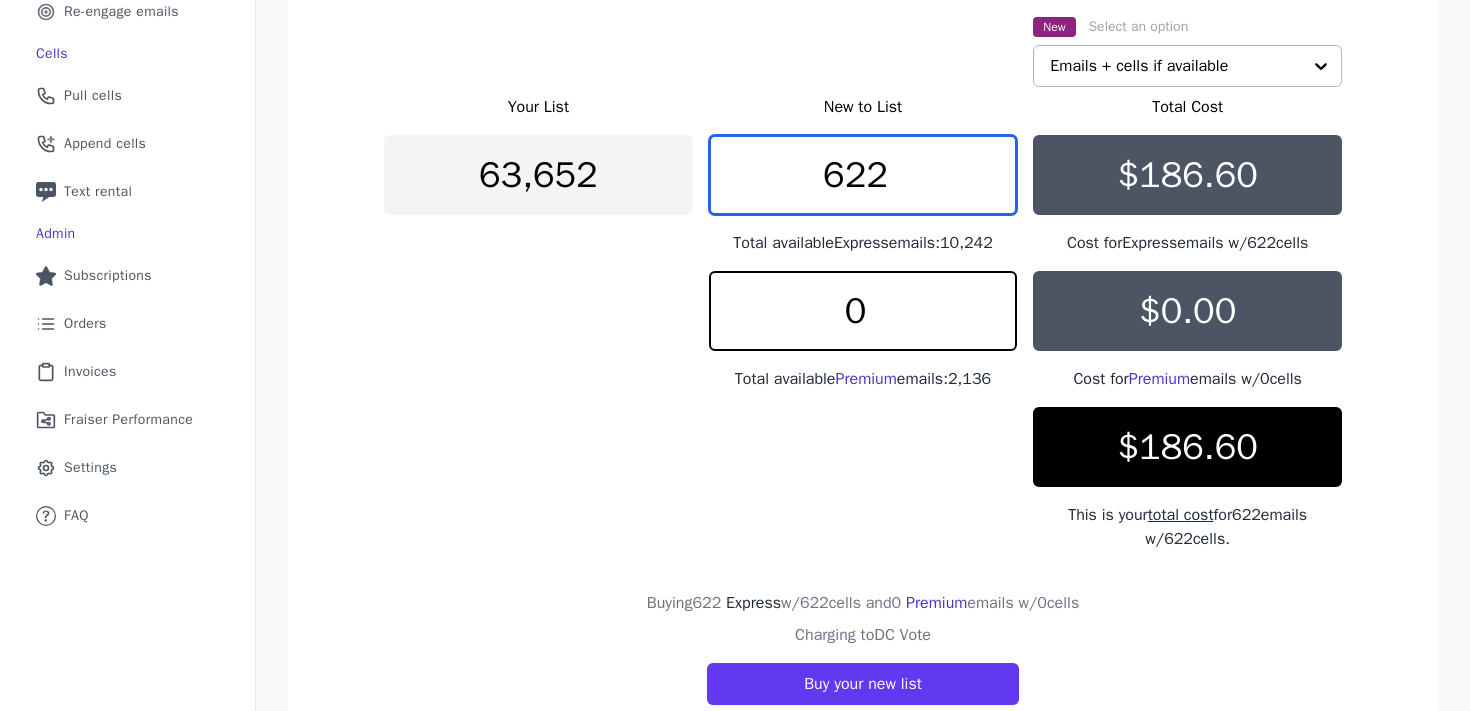 click on "622" at bounding box center (863, 175) 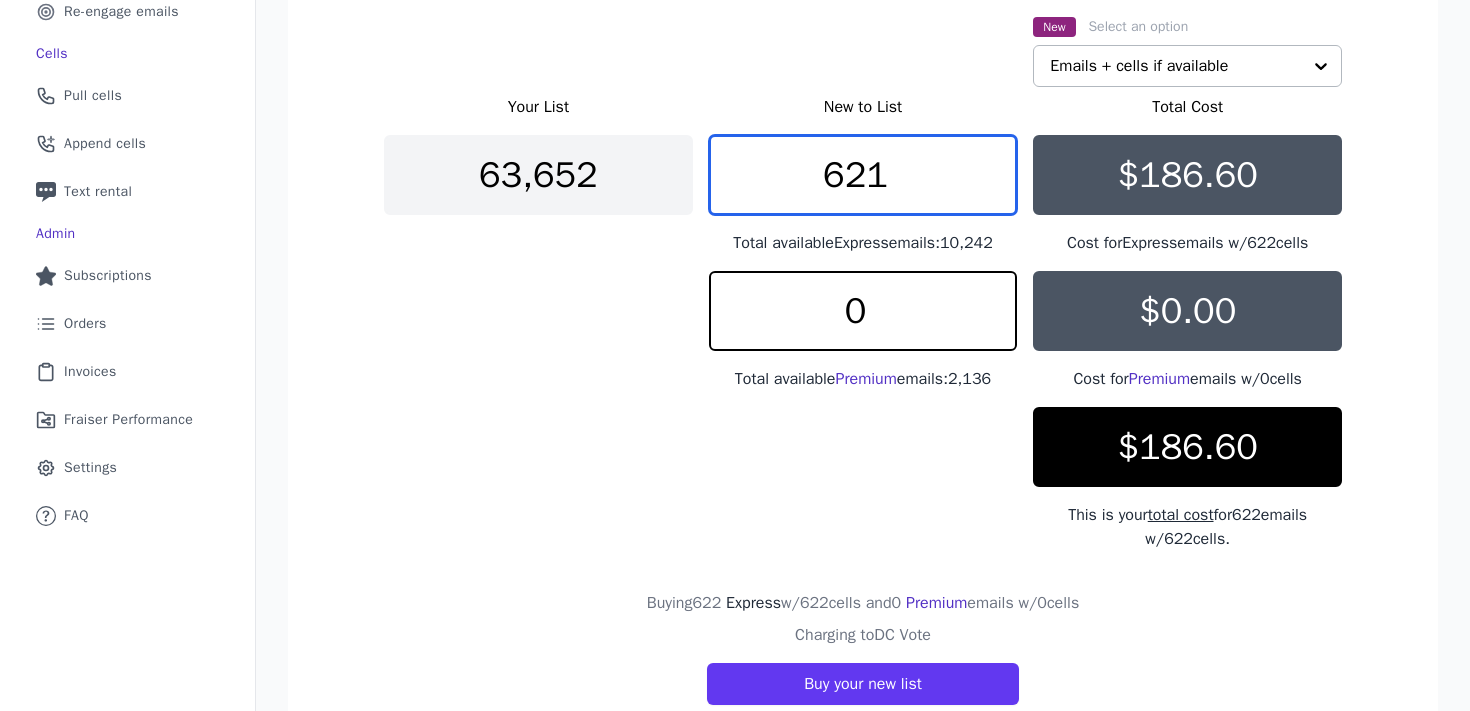 click on "621" at bounding box center (863, 175) 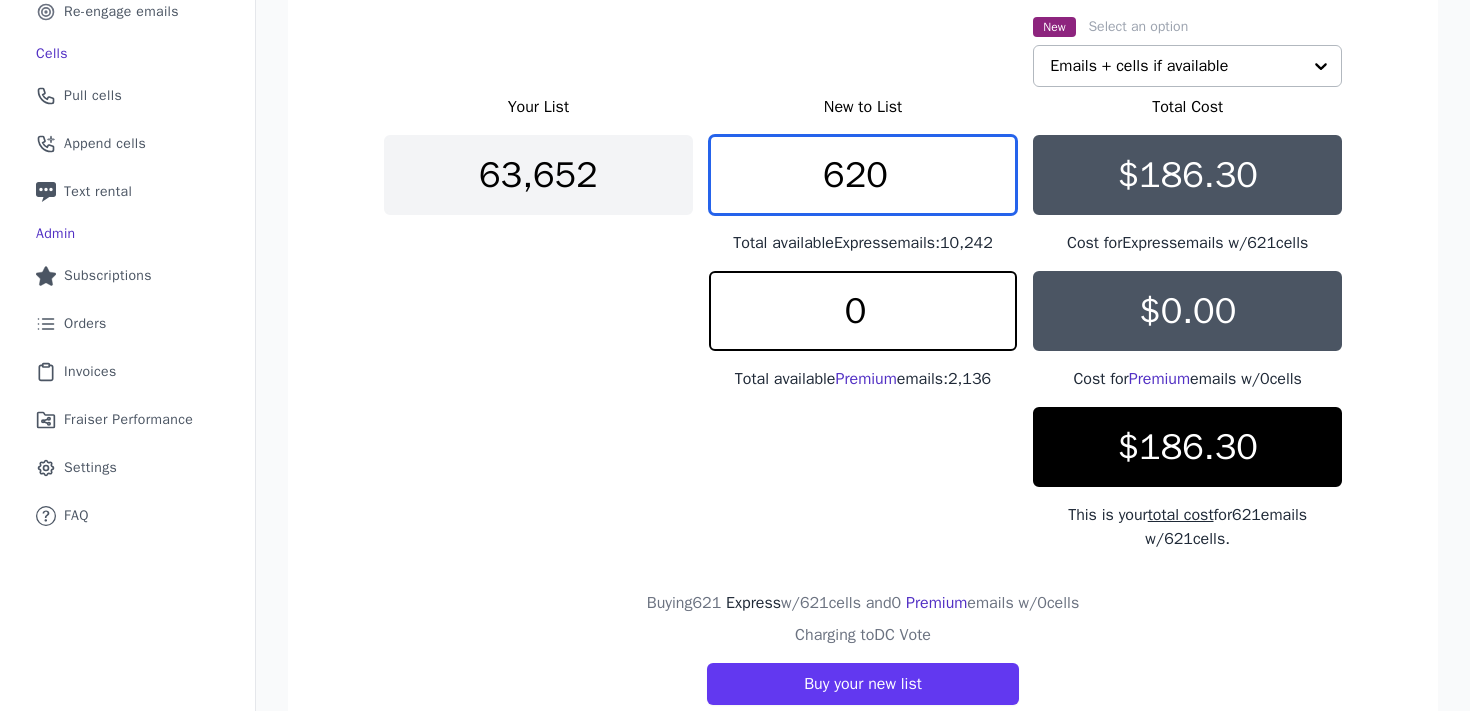 click on "620" at bounding box center (863, 175) 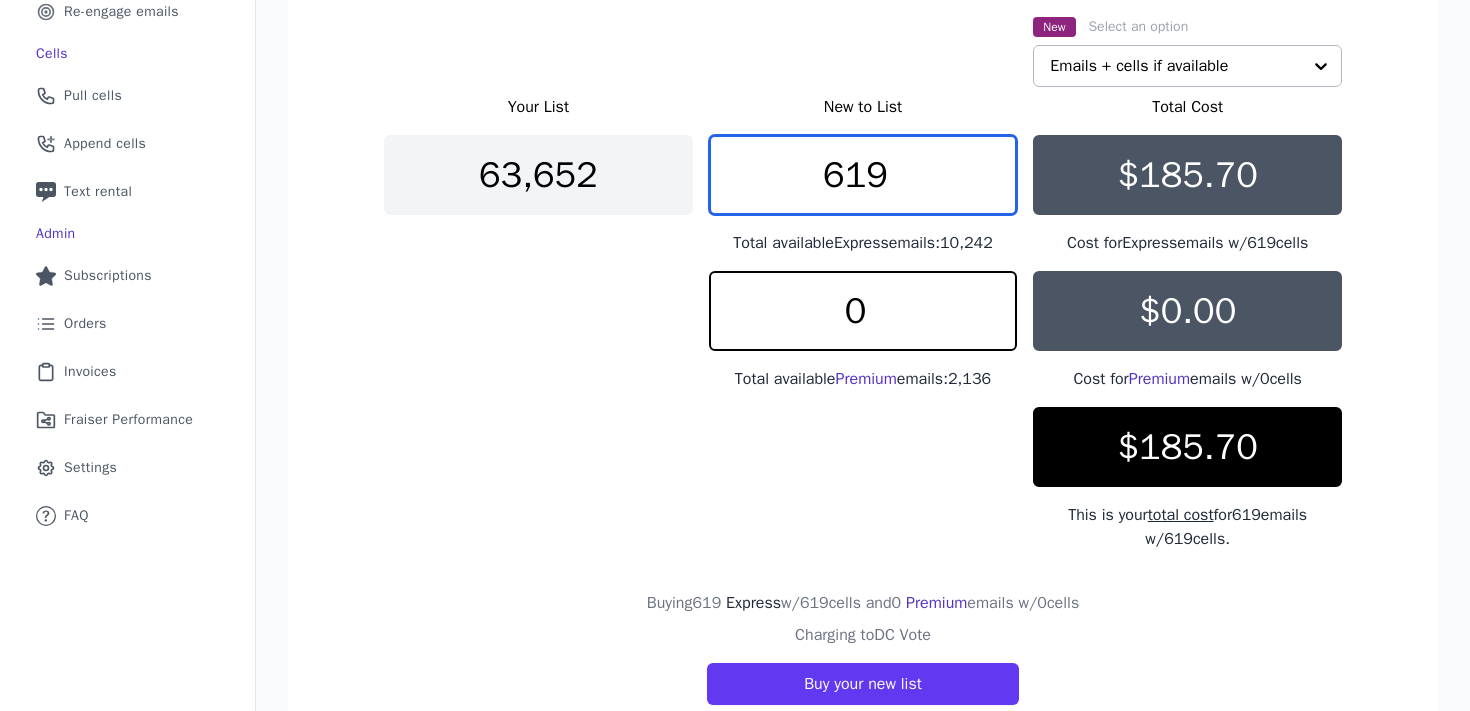click on "619" at bounding box center [863, 175] 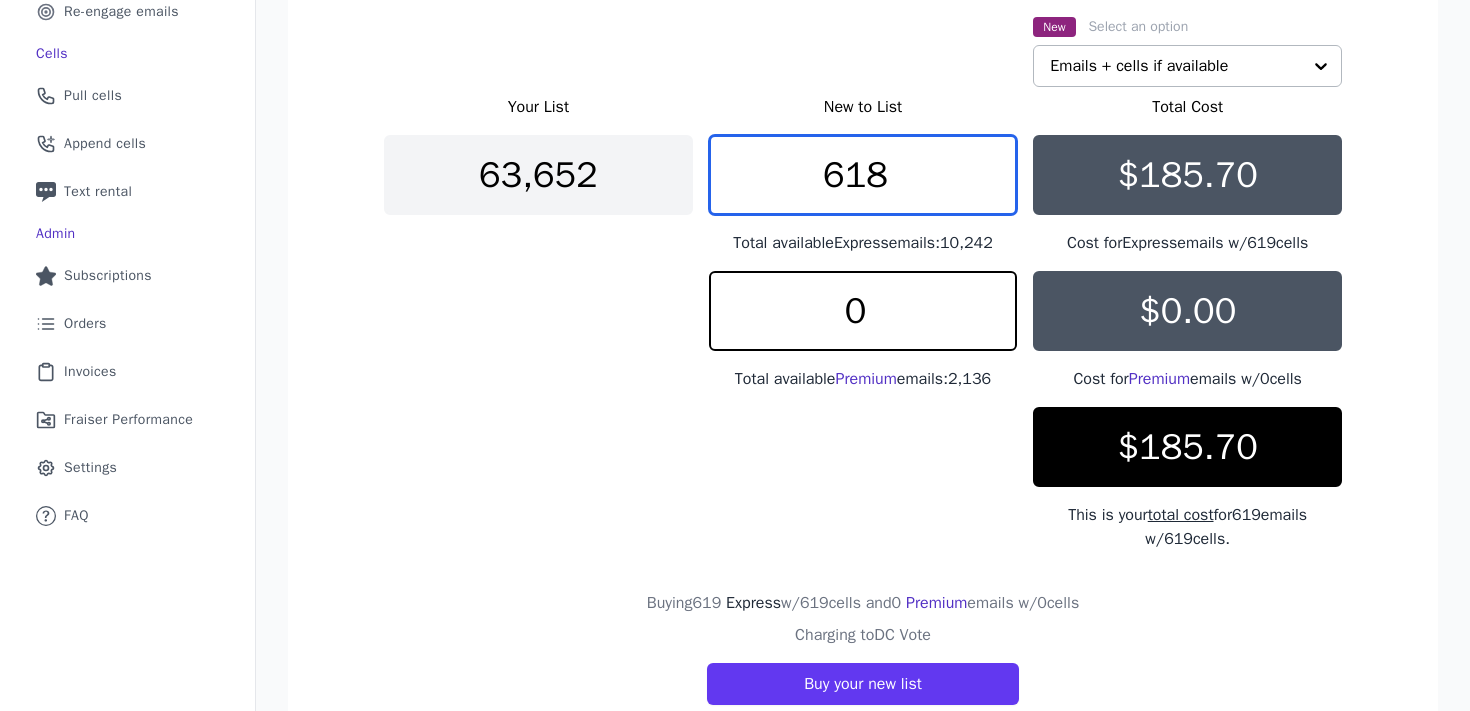 click on "618" at bounding box center [863, 175] 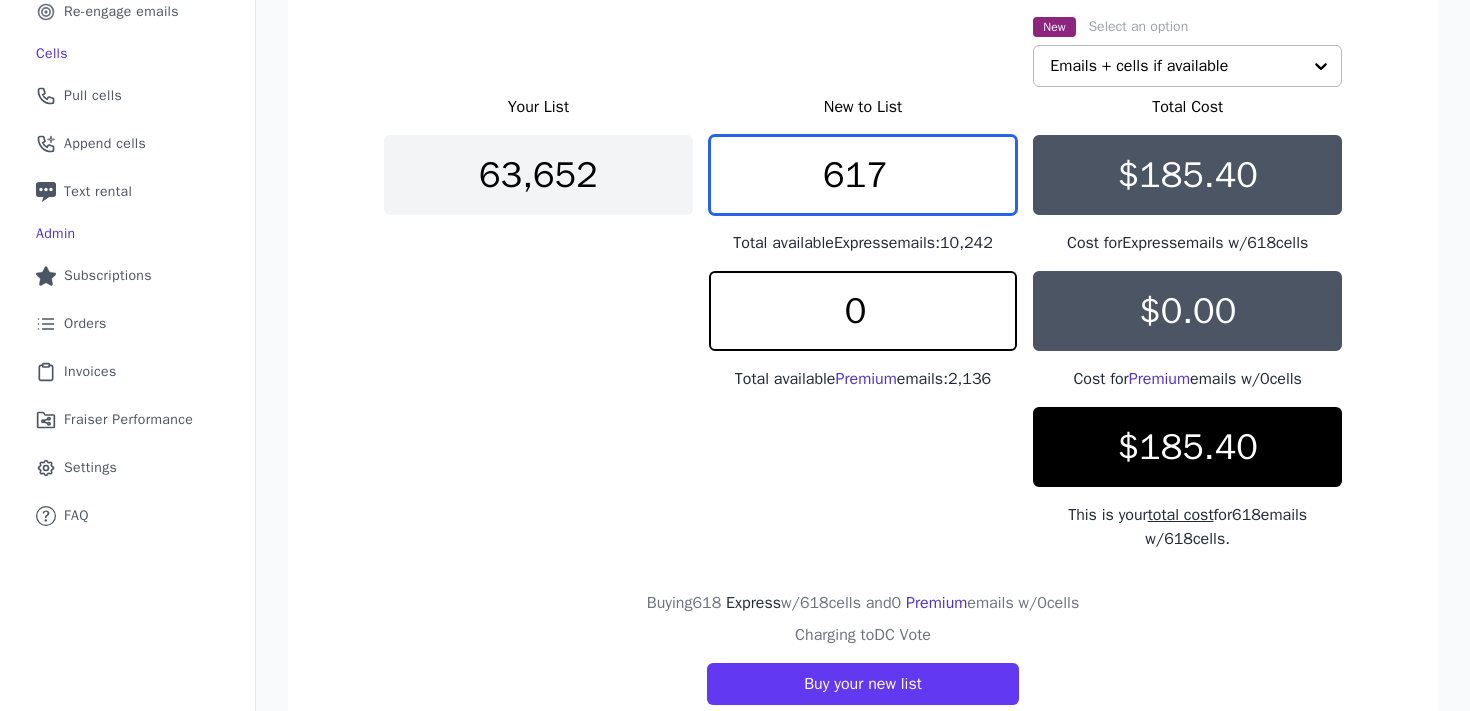 click on "617" at bounding box center [863, 175] 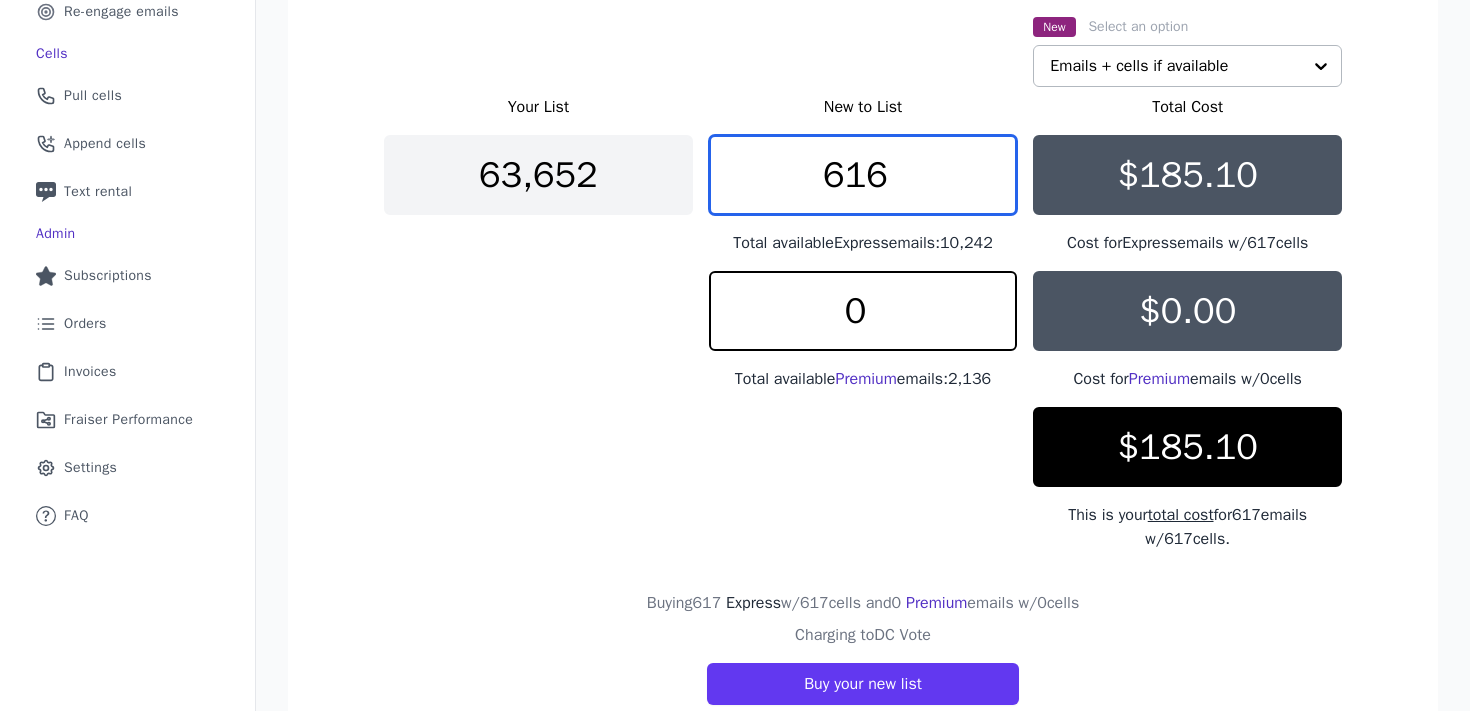 type on "616" 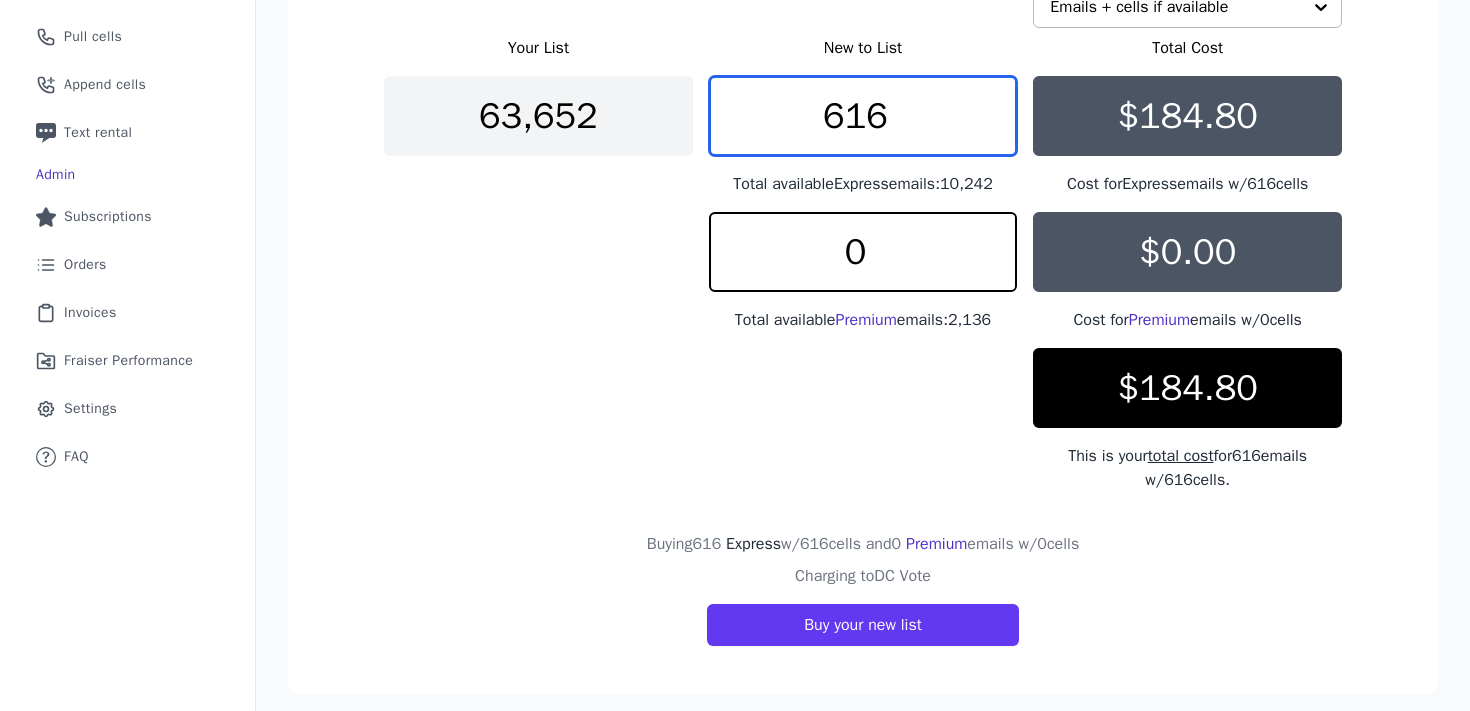 scroll, scrollTop: 440, scrollLeft: 0, axis: vertical 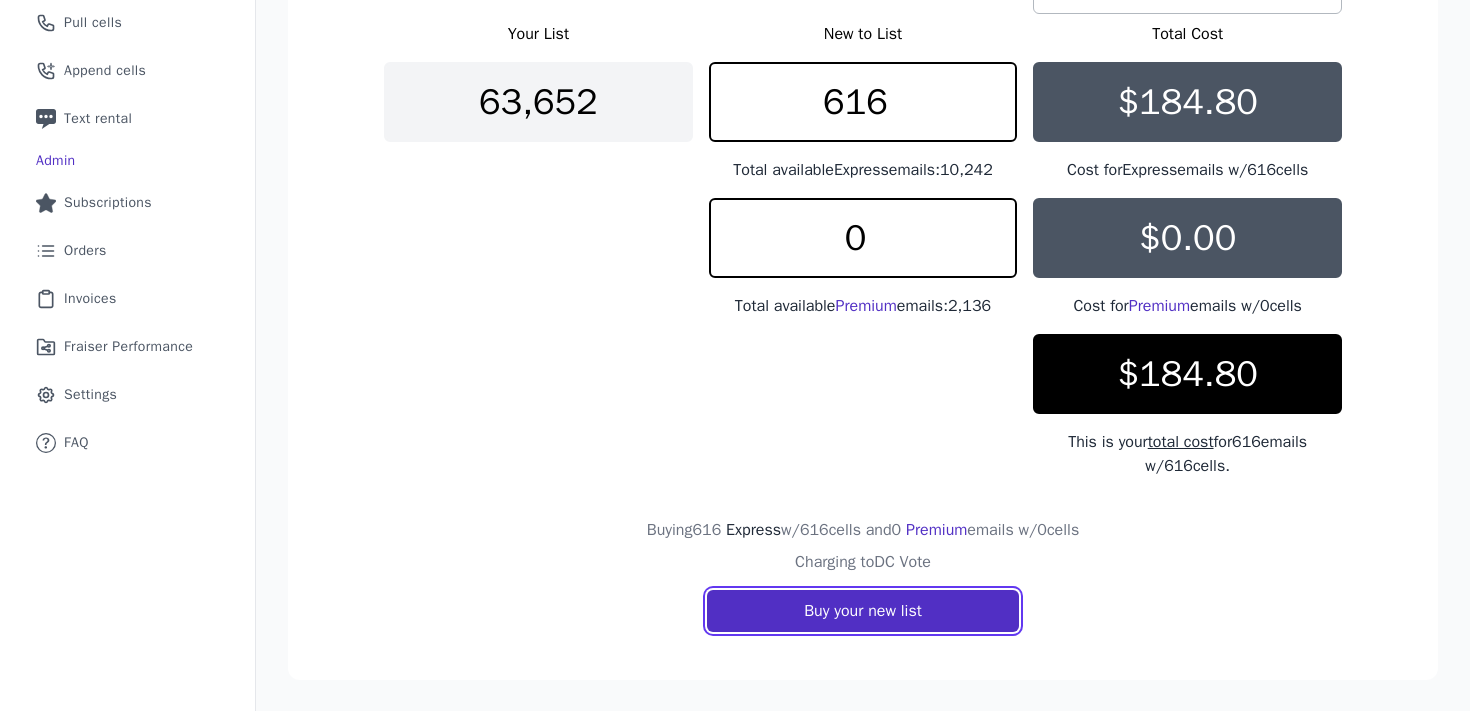click on "Buy your new list" at bounding box center (863, 611) 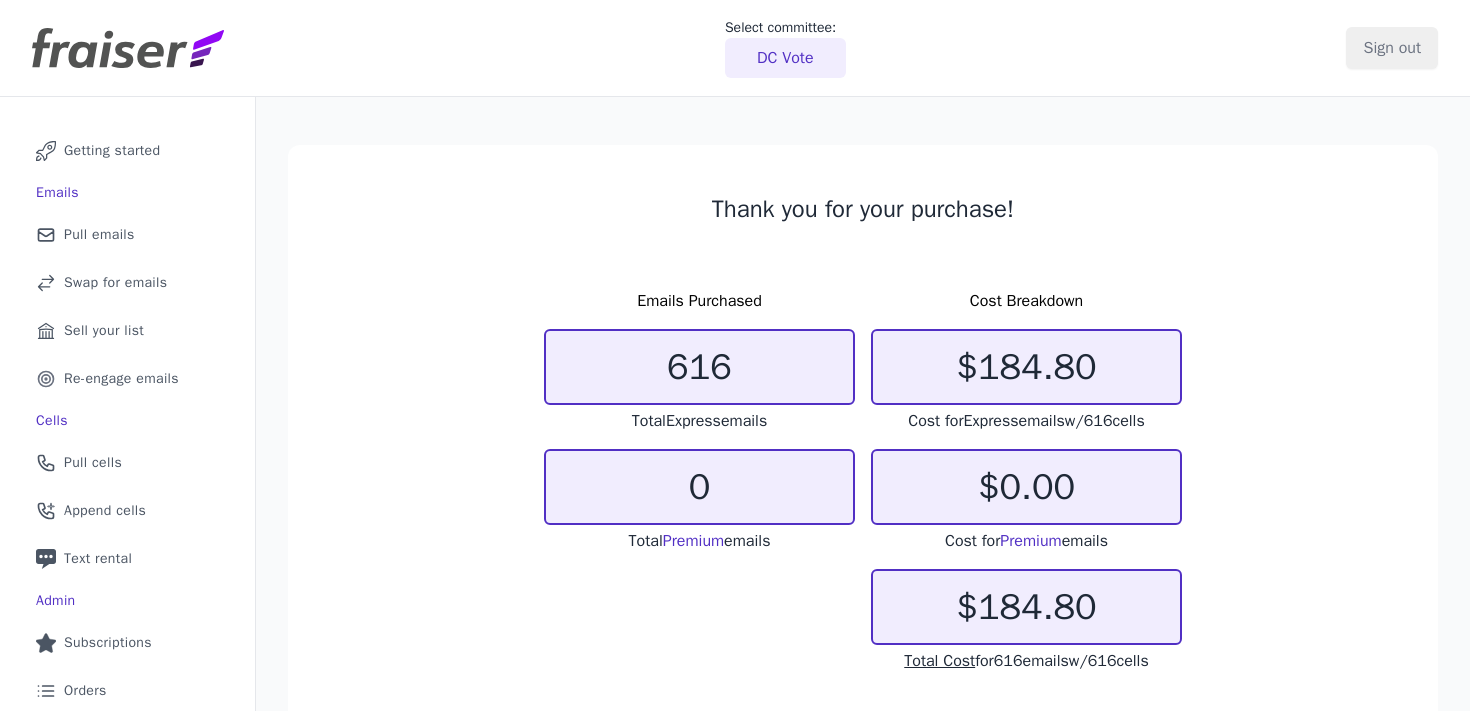 scroll, scrollTop: 0, scrollLeft: 0, axis: both 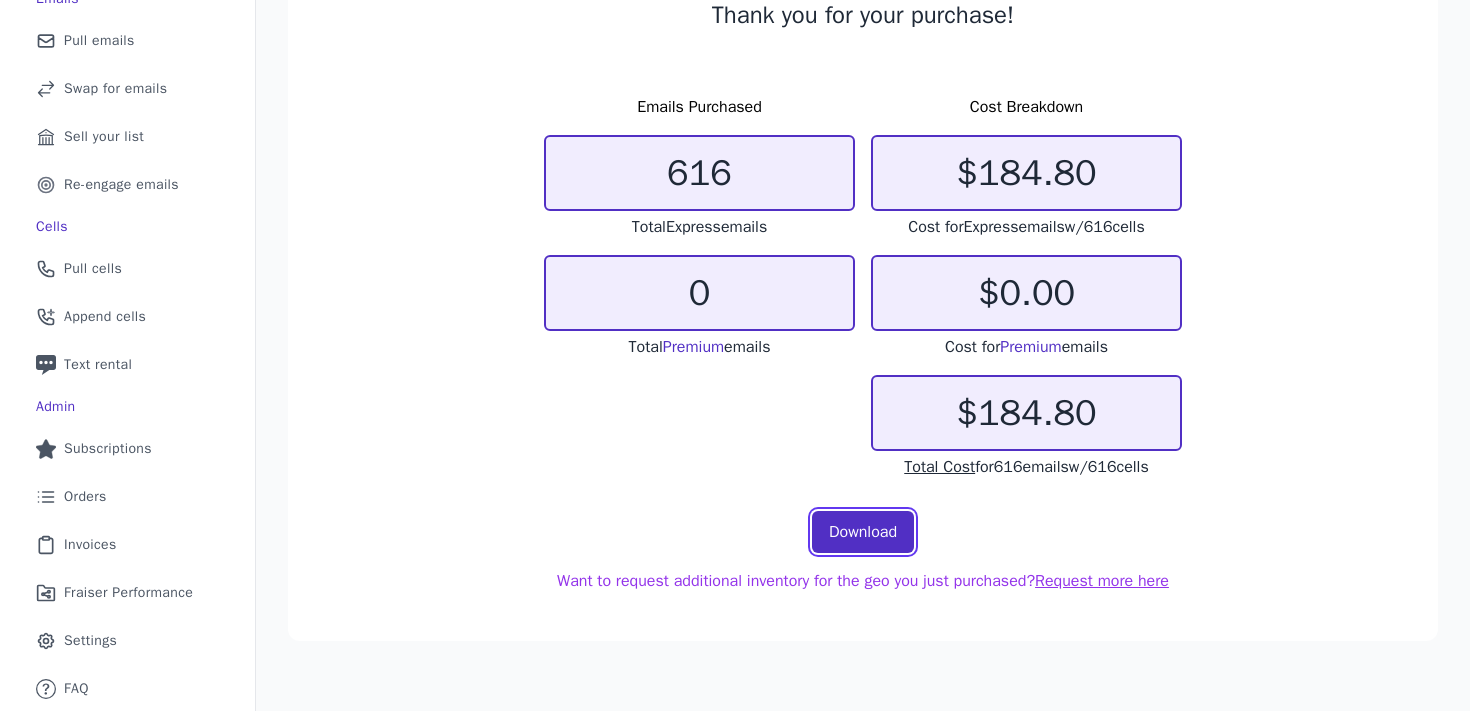 click on "Download" at bounding box center [863, 532] 